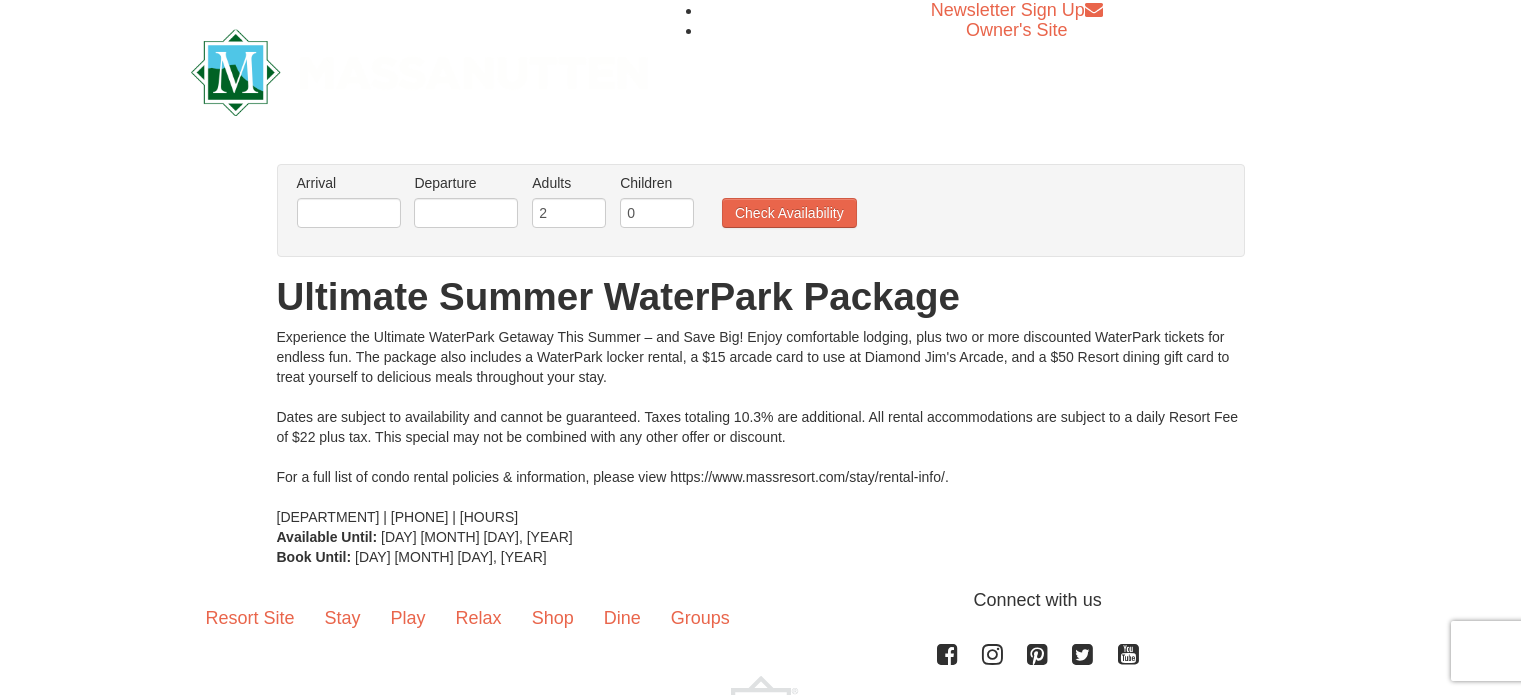 scroll, scrollTop: 0, scrollLeft: 0, axis: both 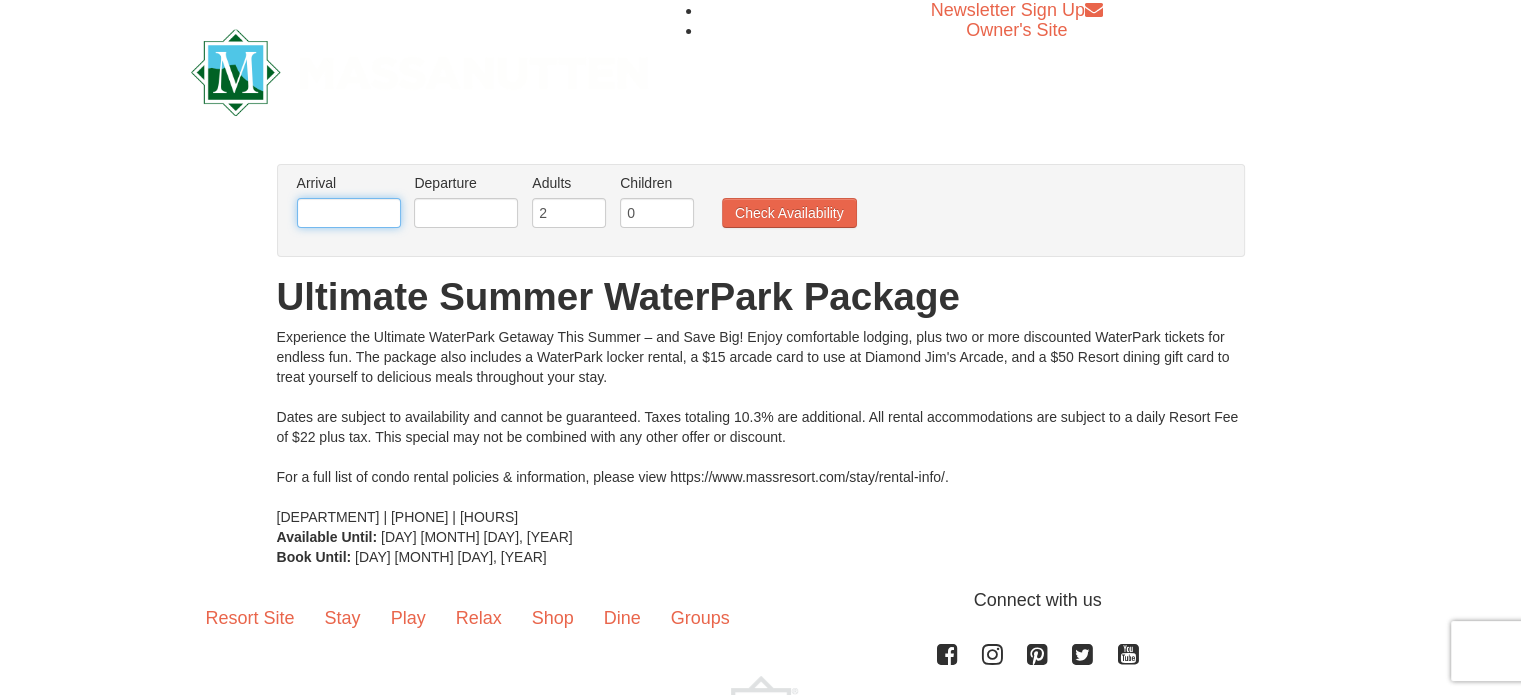 click at bounding box center (349, 213) 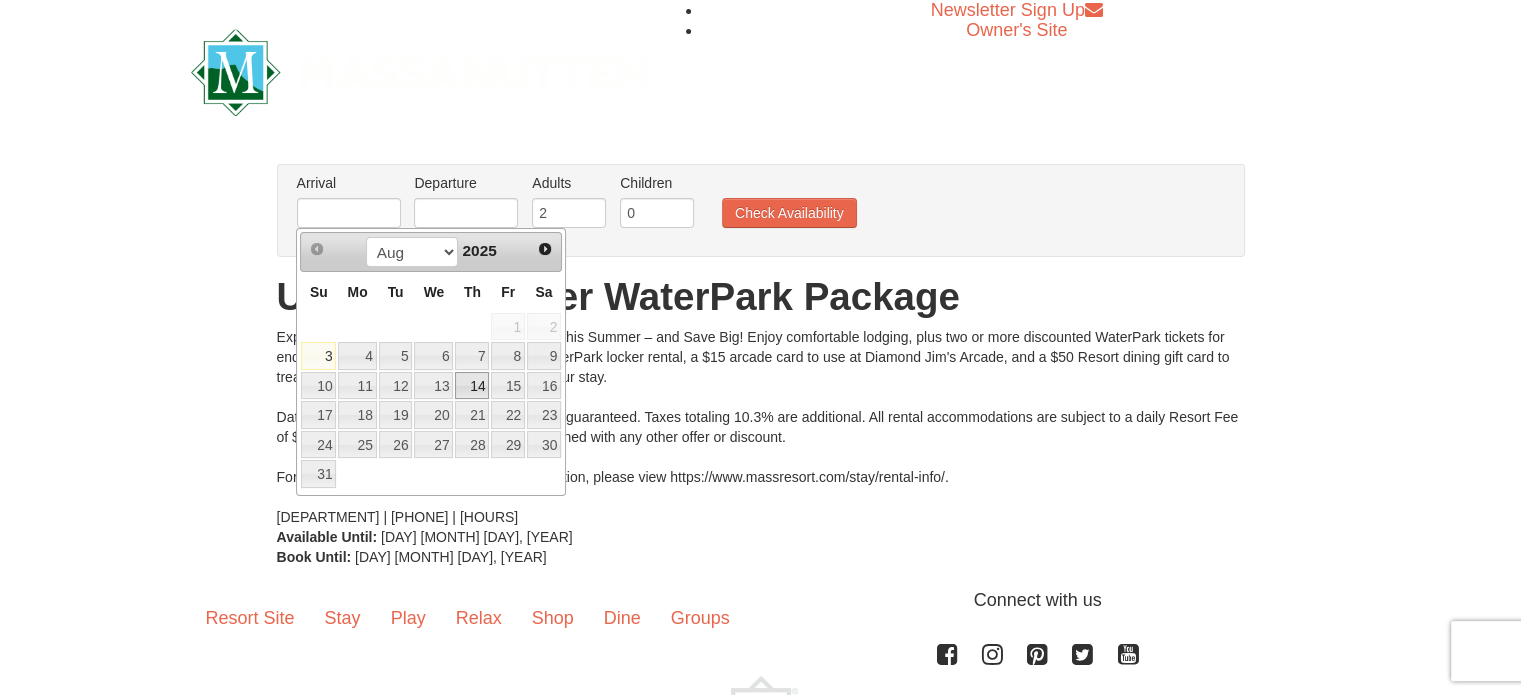click on "14" at bounding box center (472, 386) 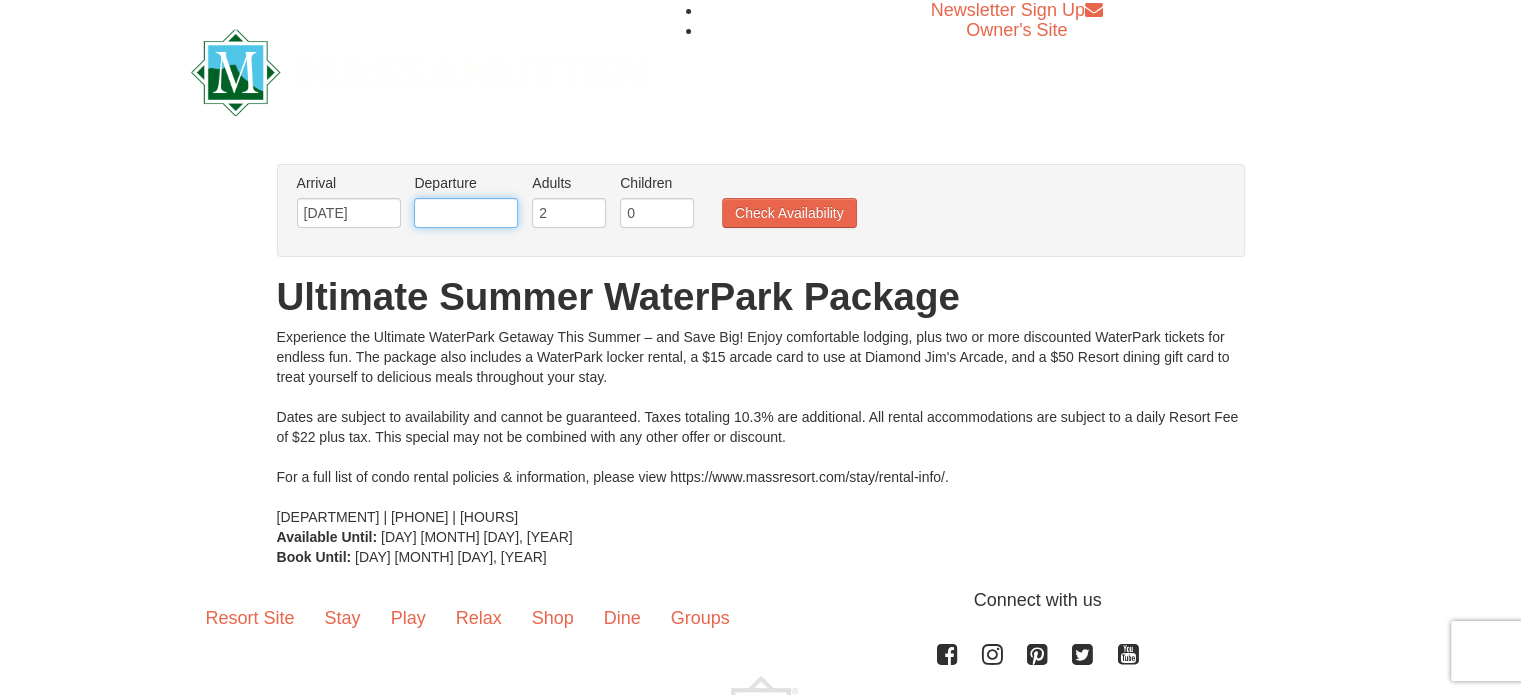 click at bounding box center (466, 213) 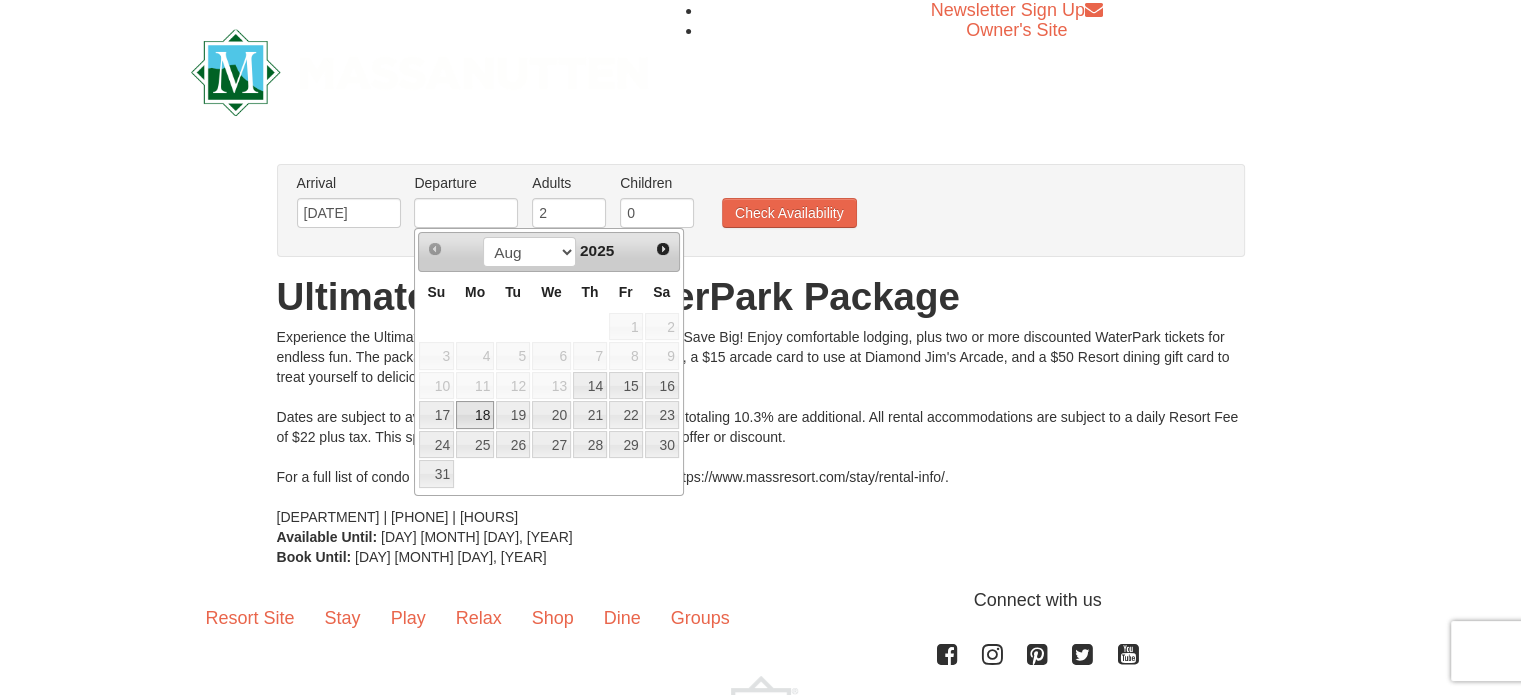 click on "18" at bounding box center (475, 415) 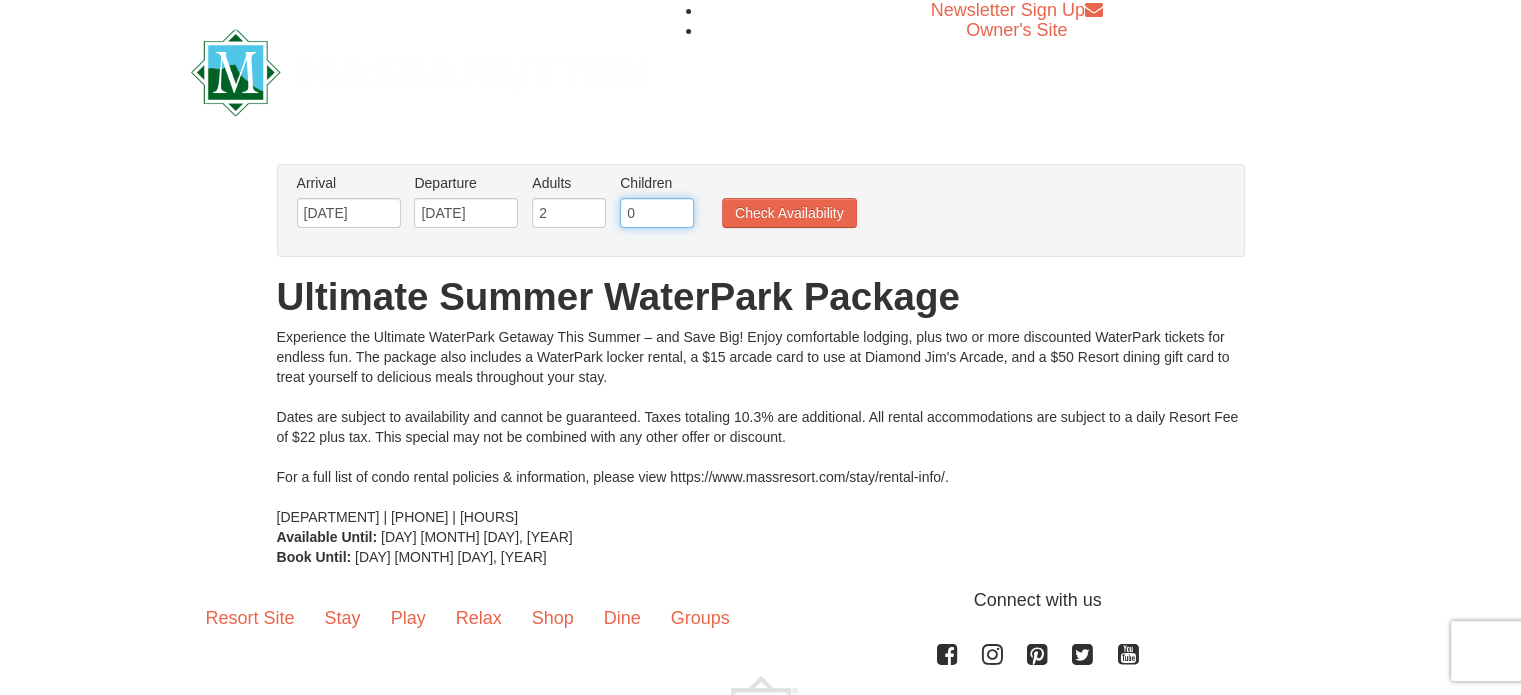 click on "0" at bounding box center [657, 213] 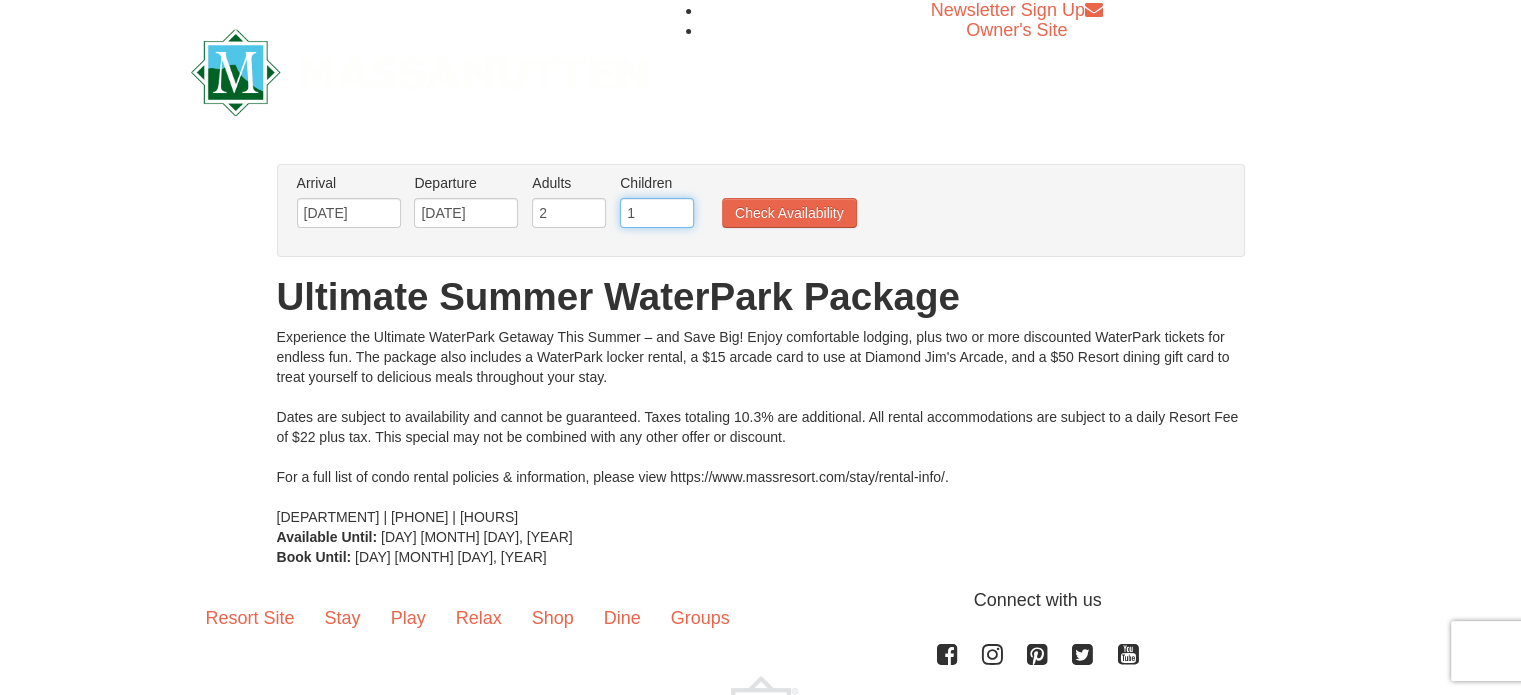 click on "1" at bounding box center [657, 213] 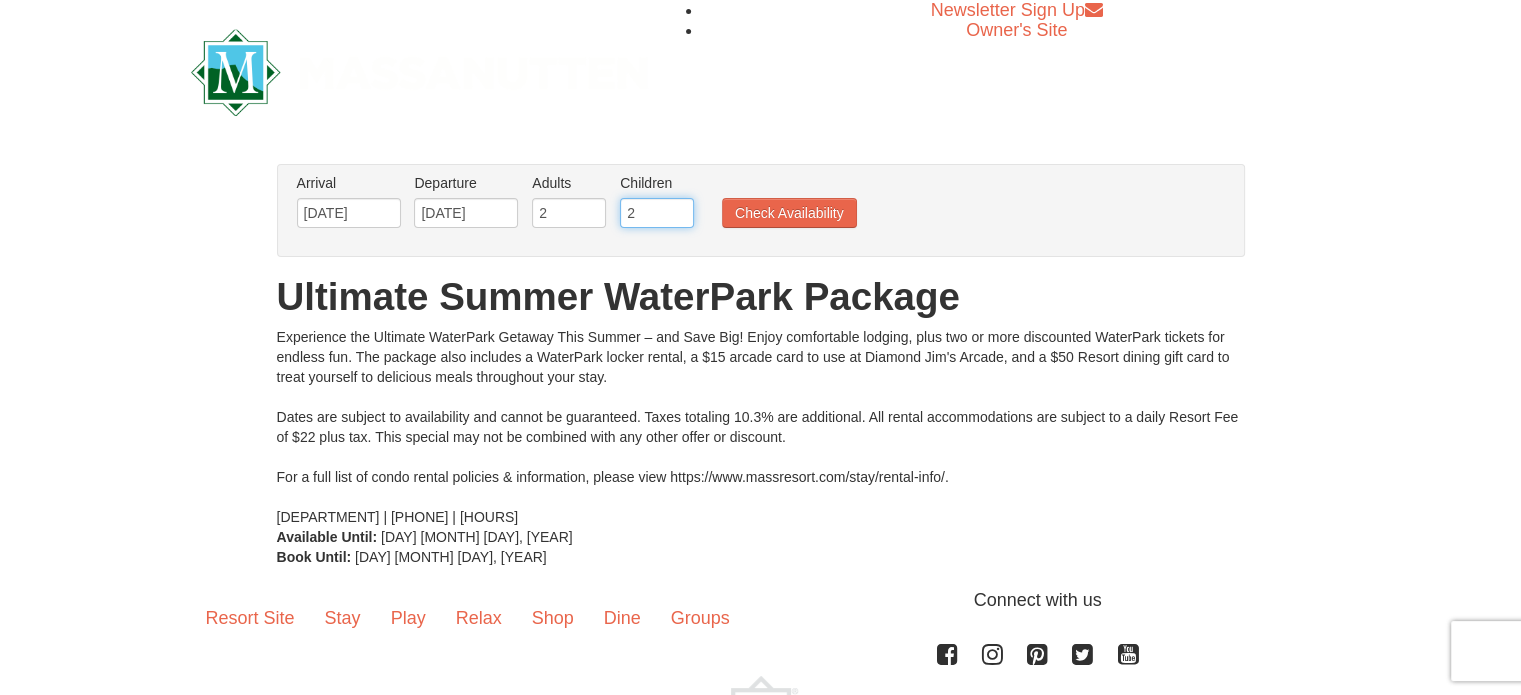 click on "2" at bounding box center (657, 213) 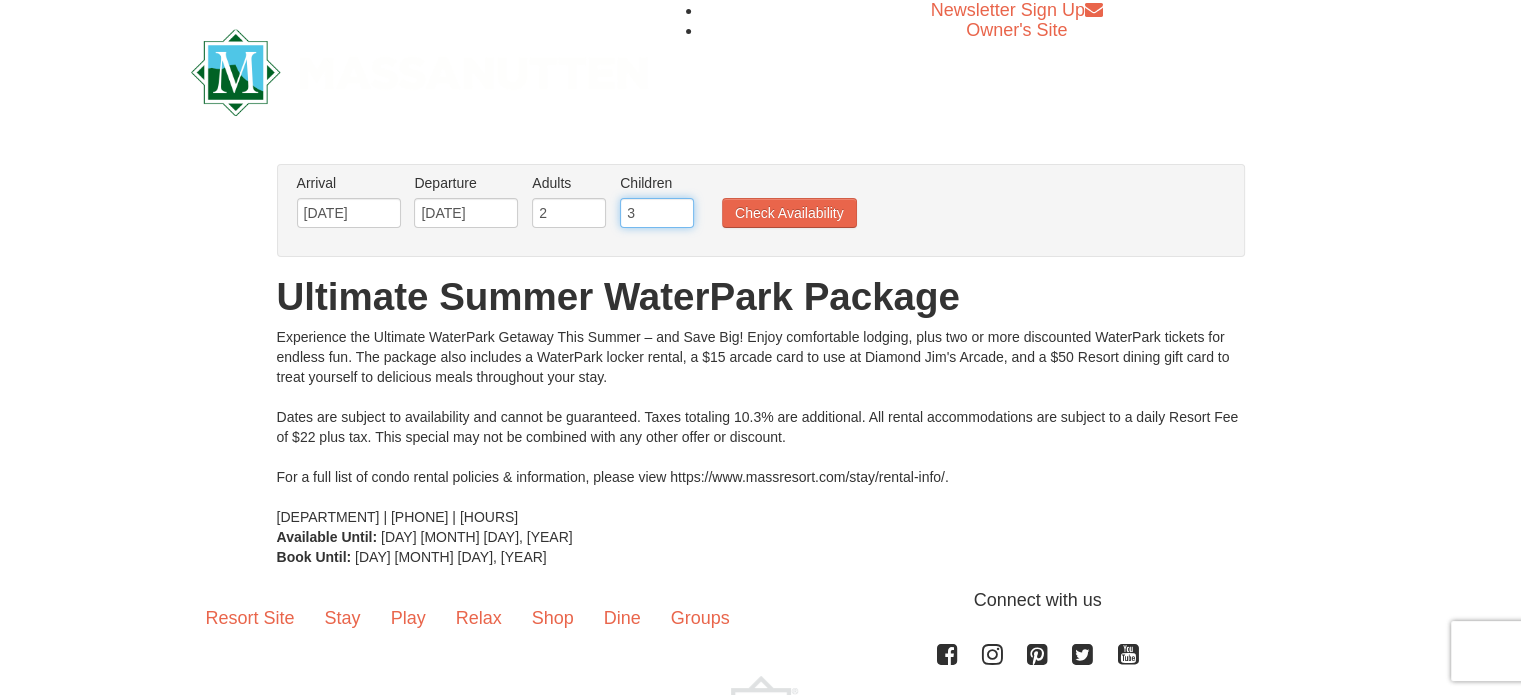 type on "3" 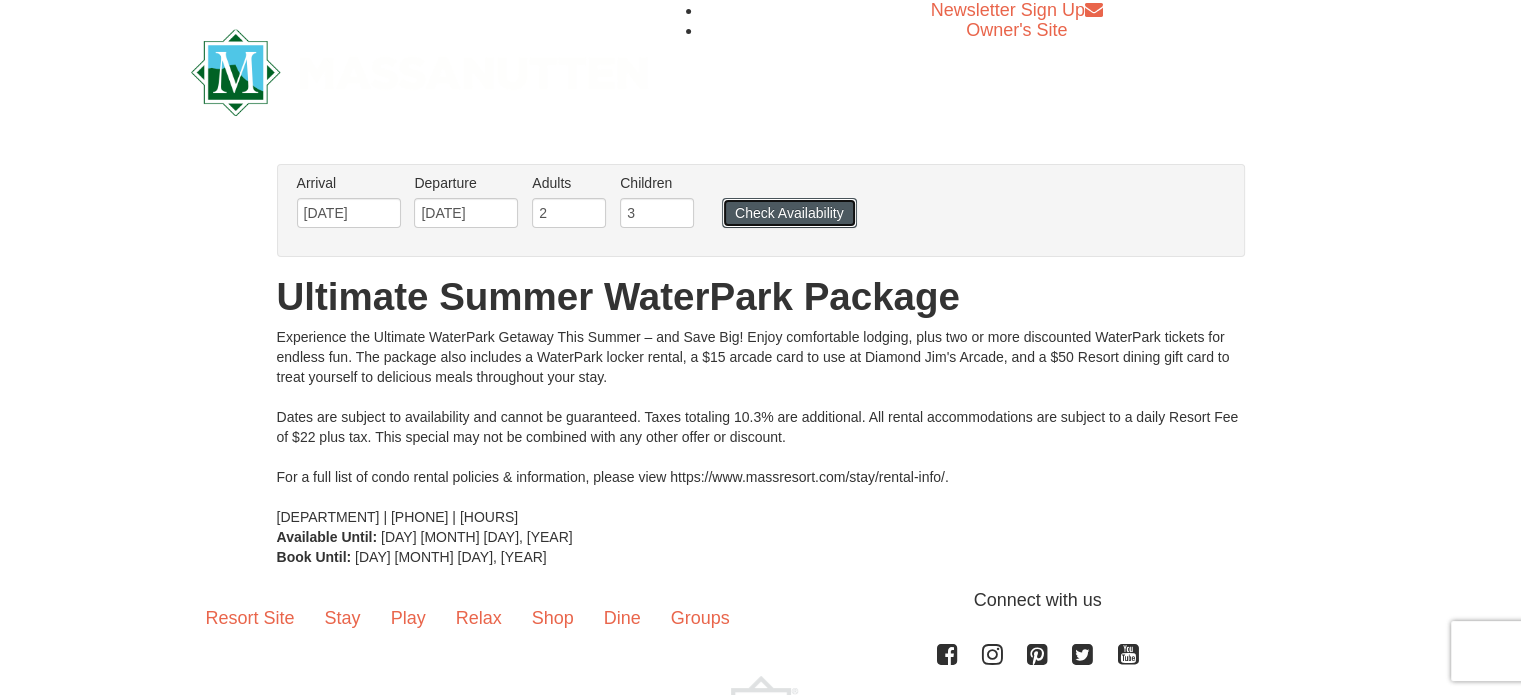 click on "Check Availability" at bounding box center (789, 213) 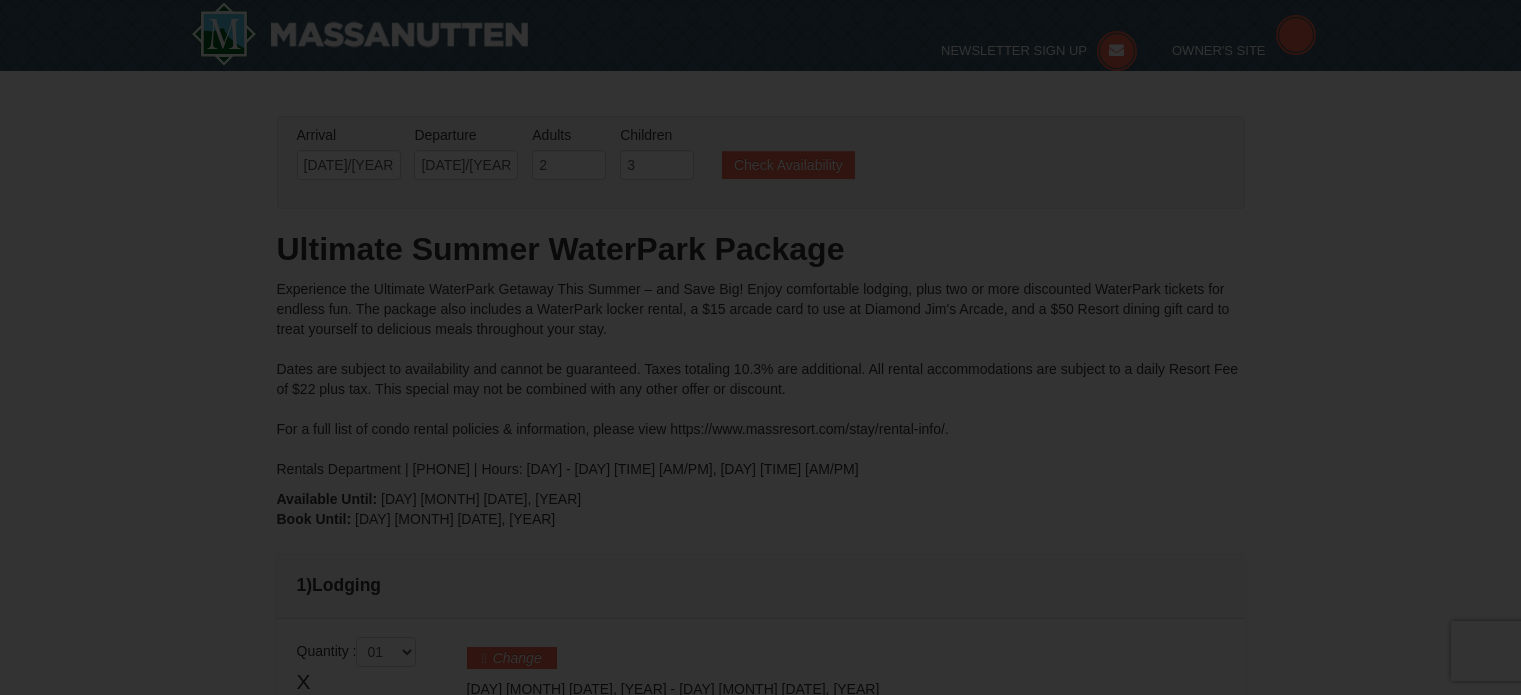 type on "08/14/2025" 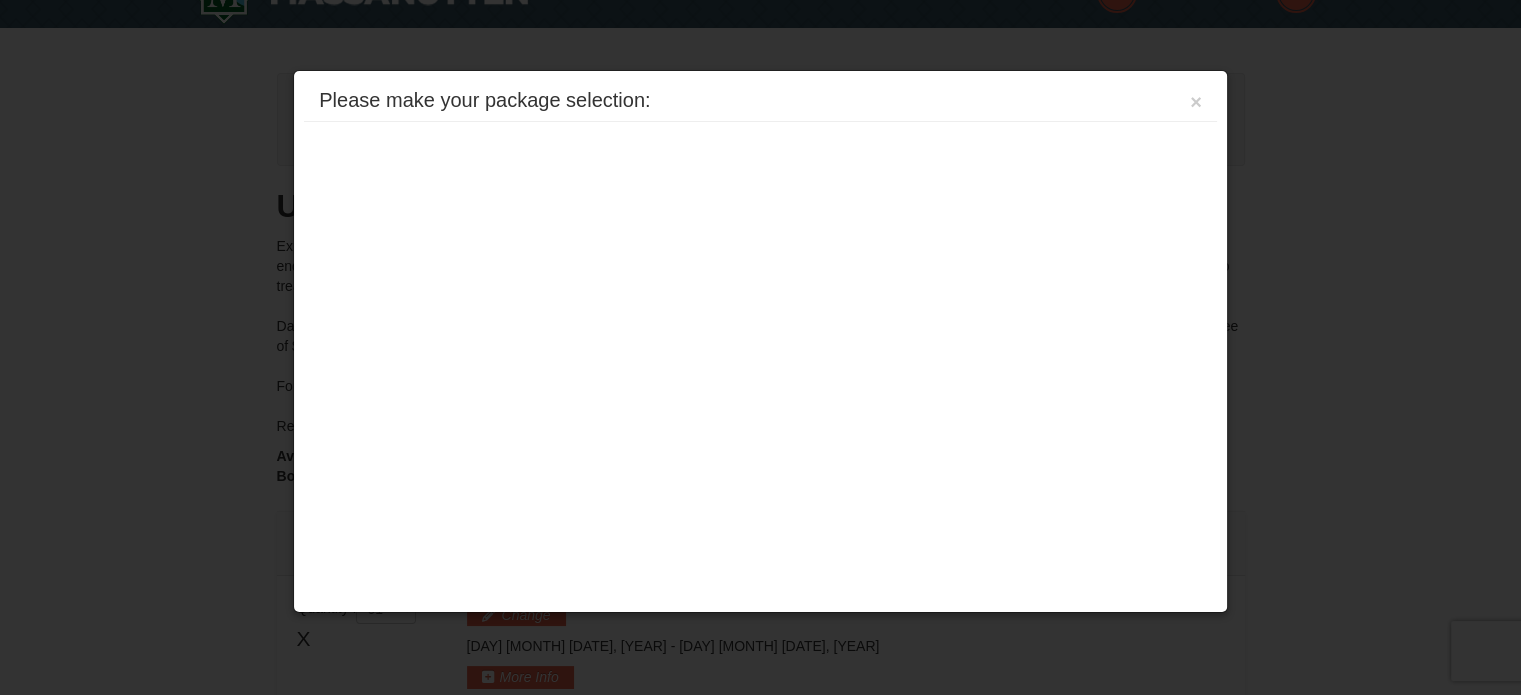 scroll, scrollTop: 566, scrollLeft: 0, axis: vertical 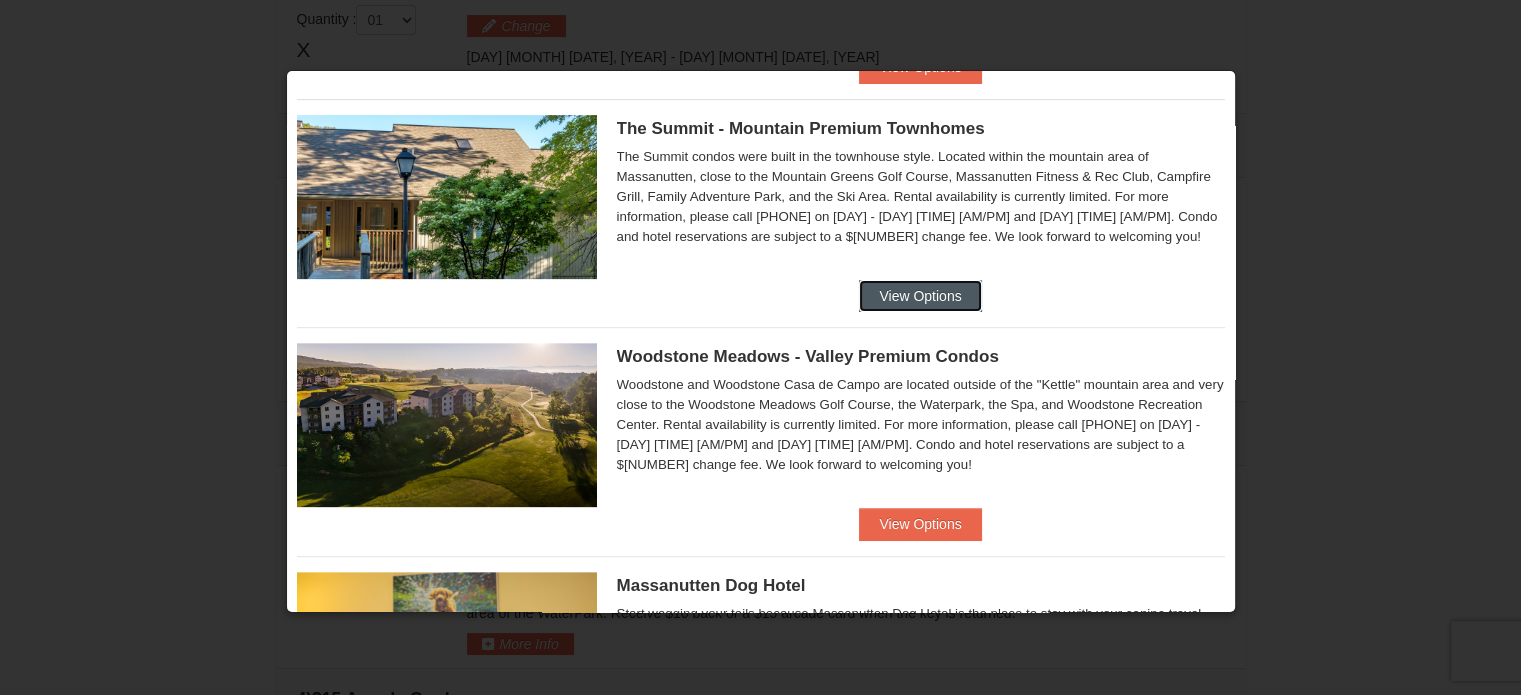click on "View Options" at bounding box center [920, 296] 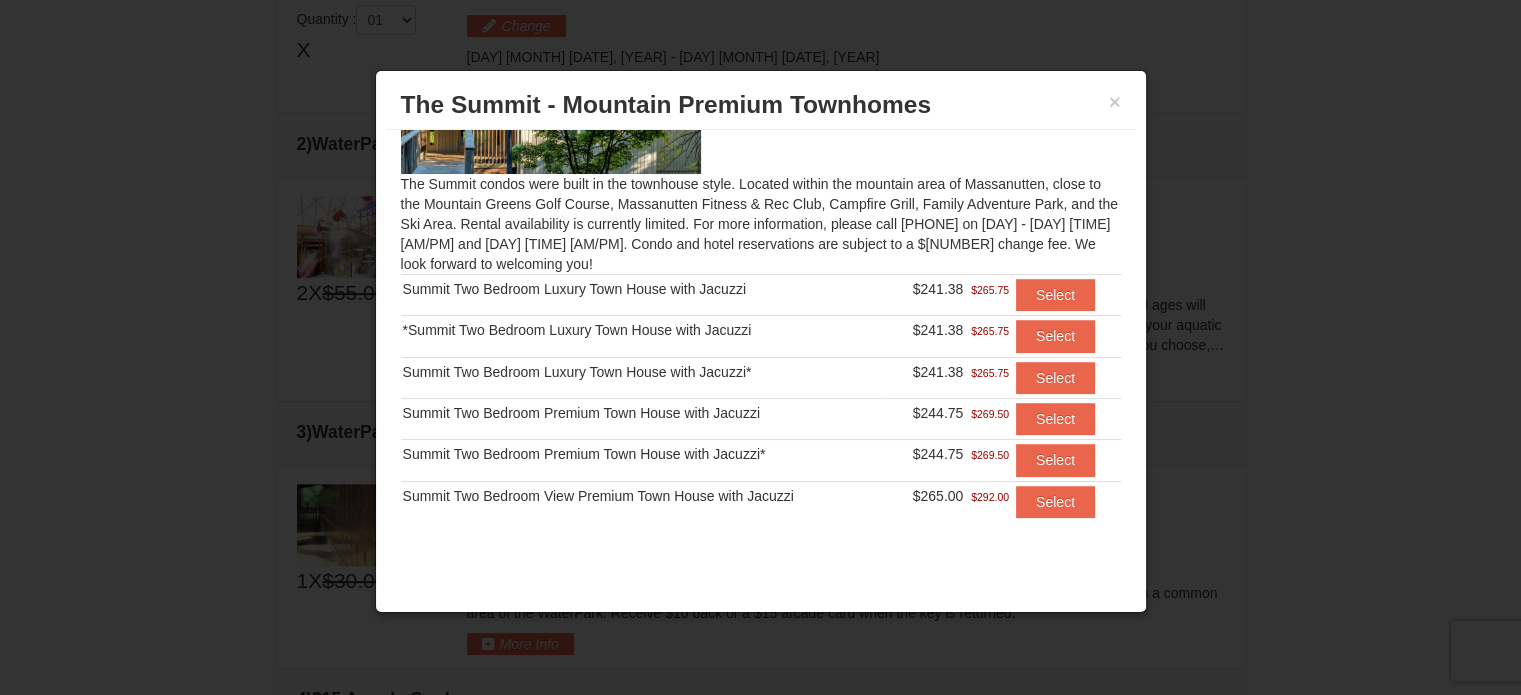 scroll, scrollTop: 140, scrollLeft: 0, axis: vertical 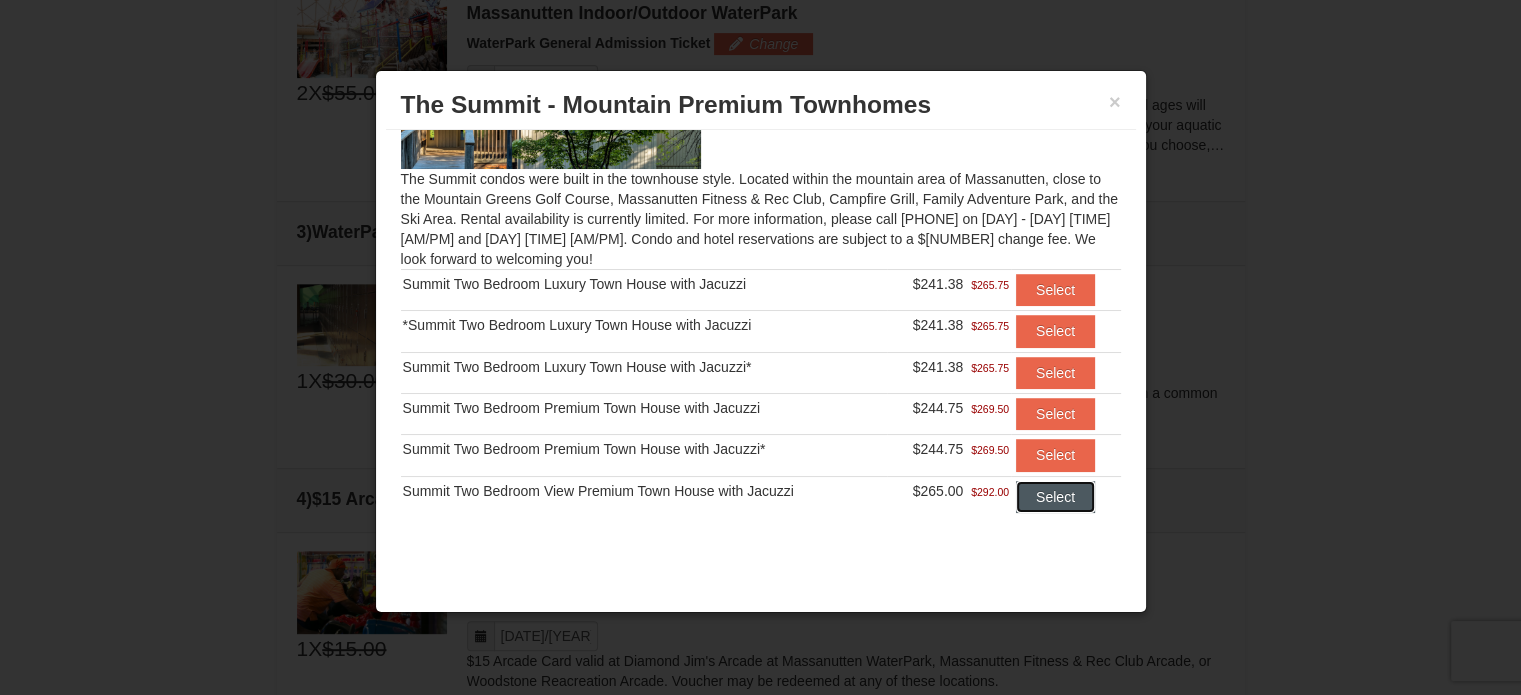 click on "Select" at bounding box center [1055, 497] 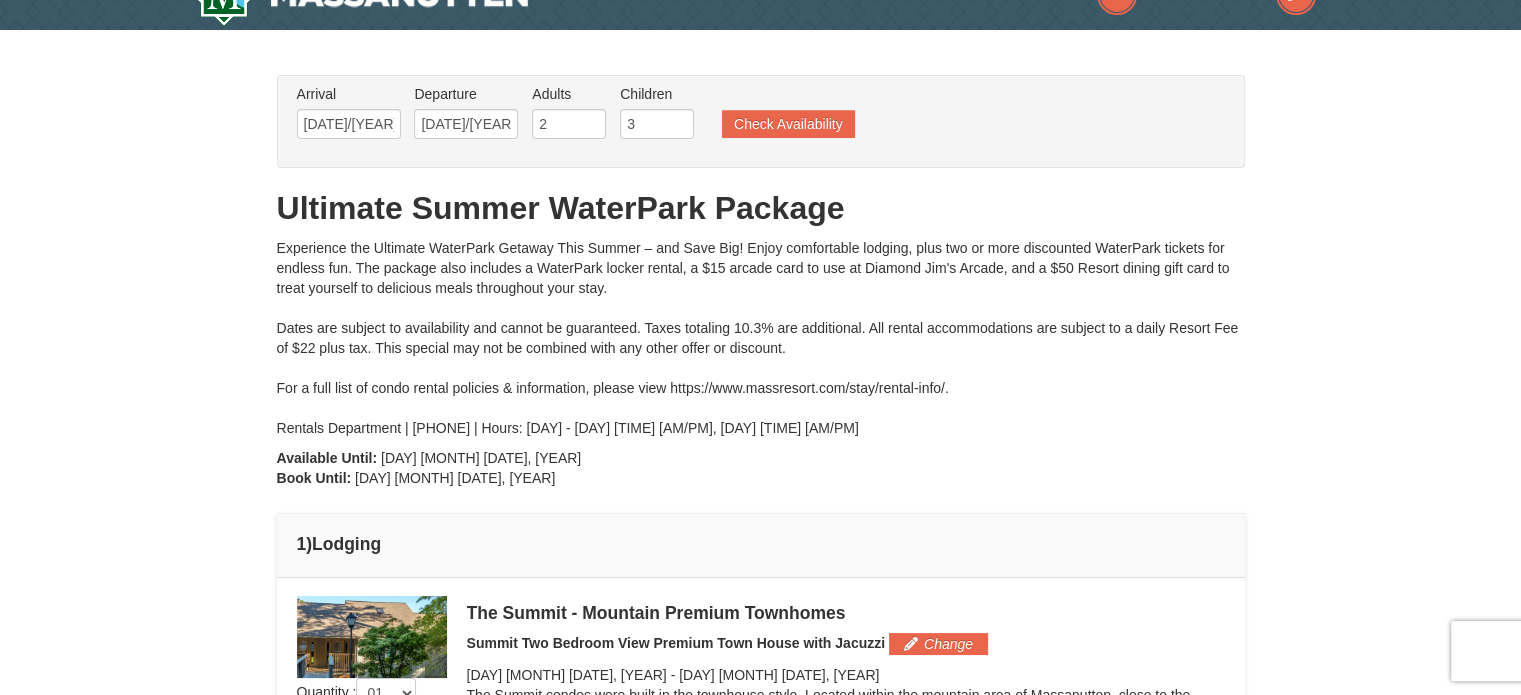scroll, scrollTop: 17, scrollLeft: 0, axis: vertical 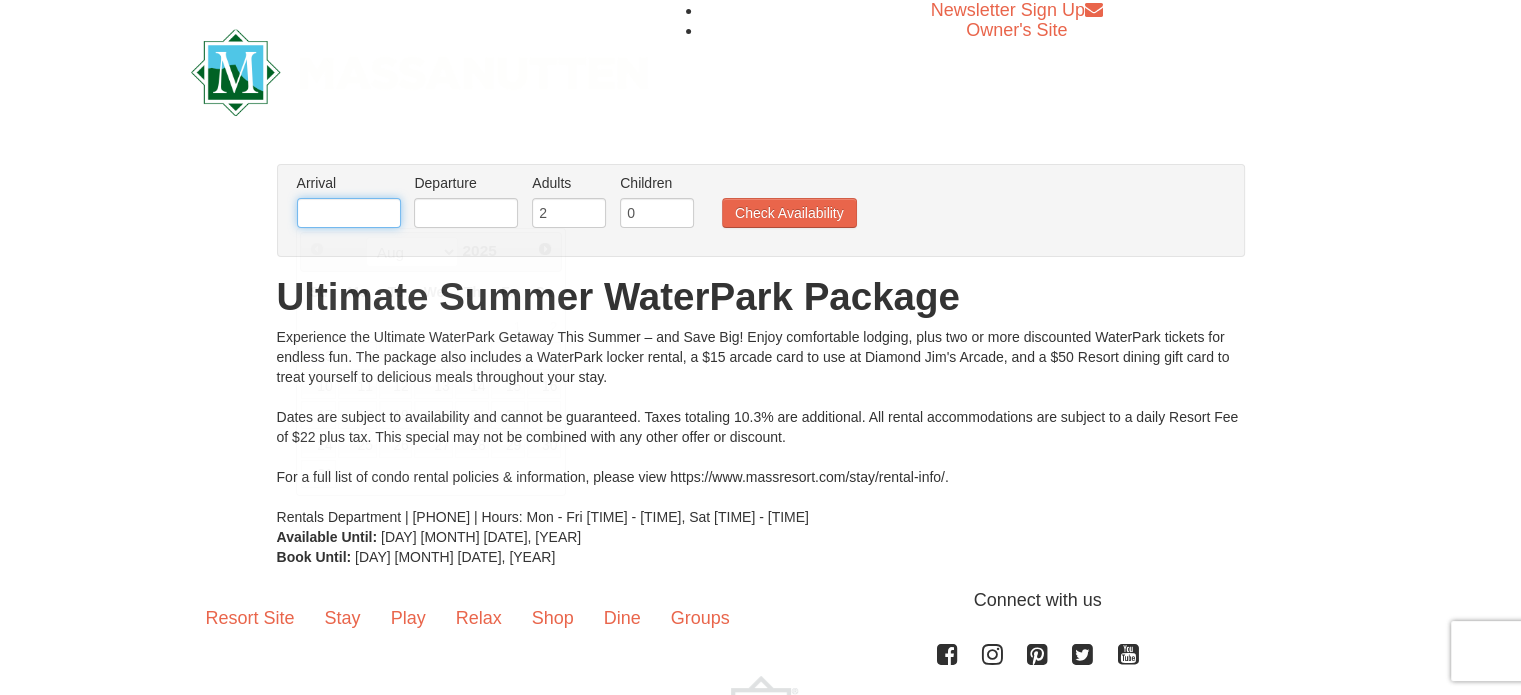 click at bounding box center [349, 213] 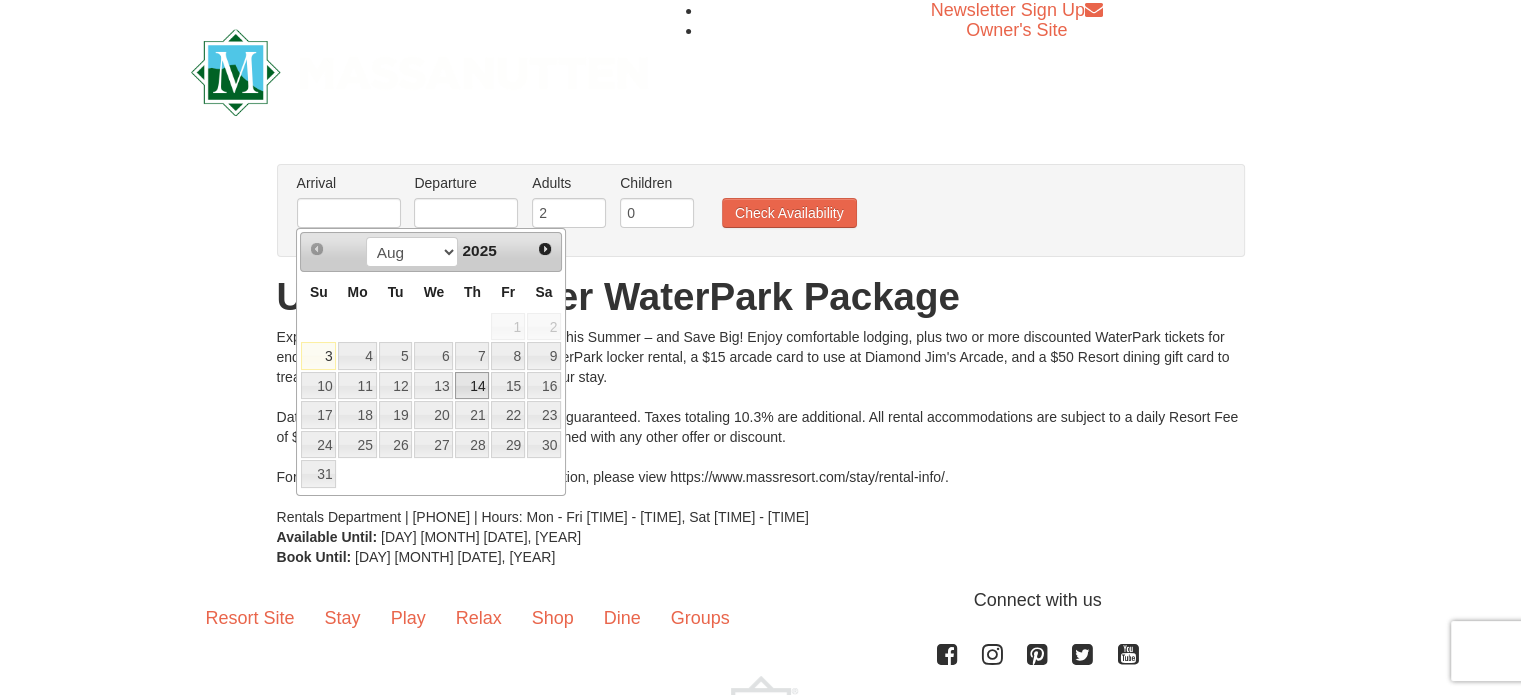 click on "14" at bounding box center [472, 386] 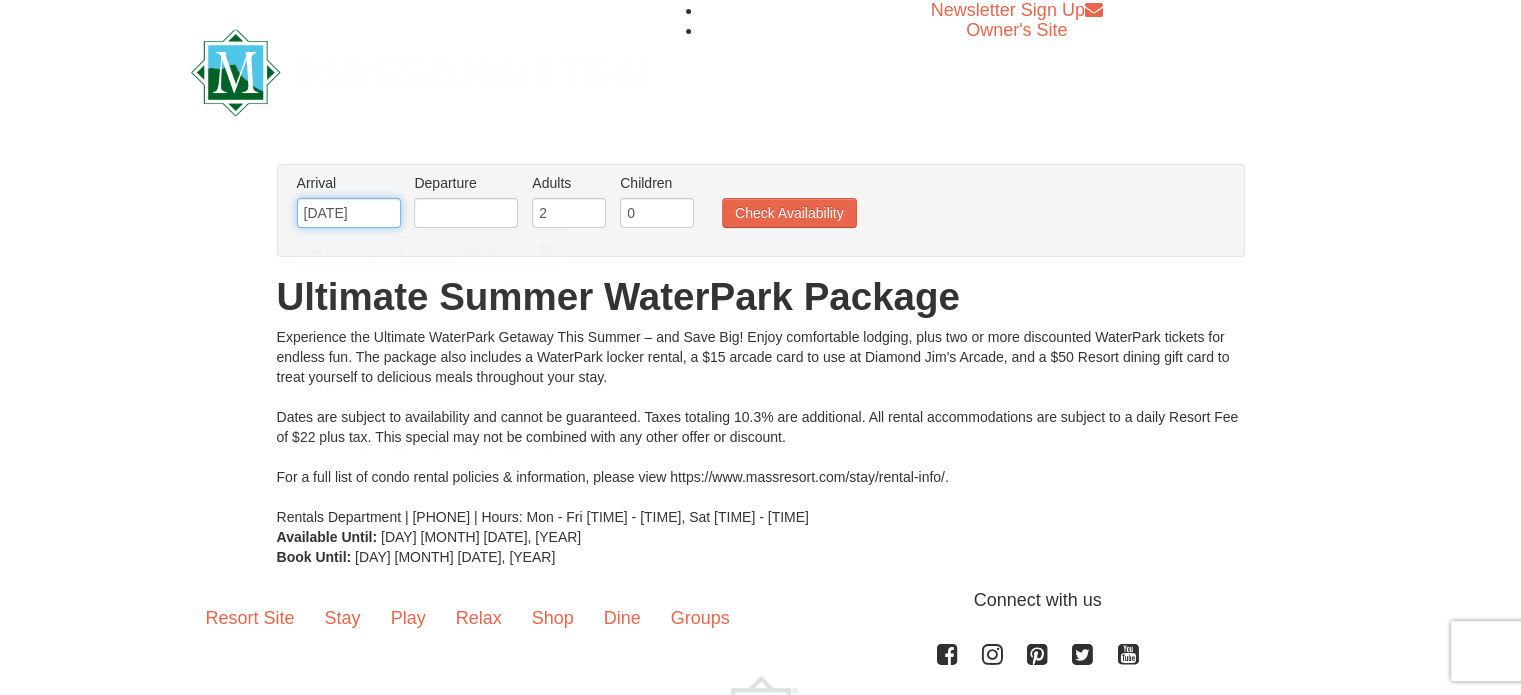 click on "[DATE]" at bounding box center (349, 213) 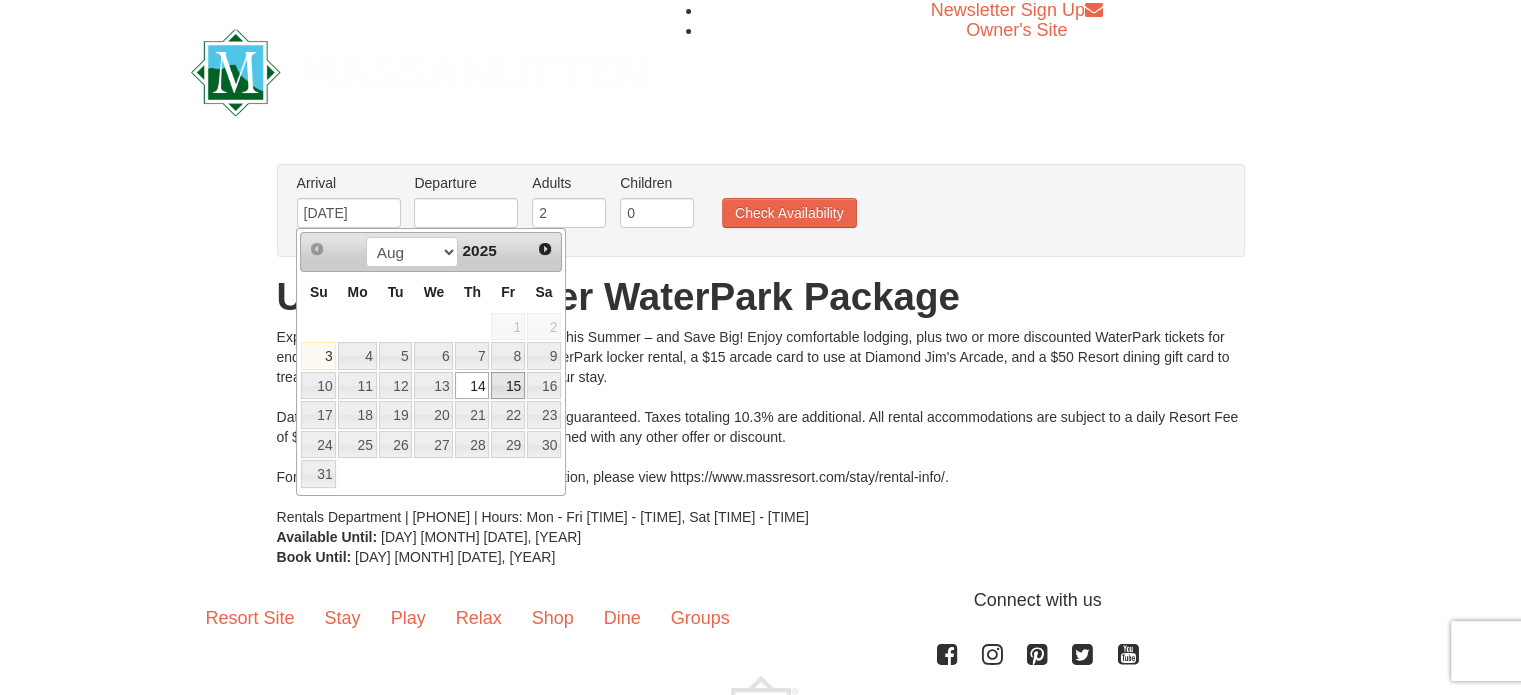 click on "15" at bounding box center (508, 386) 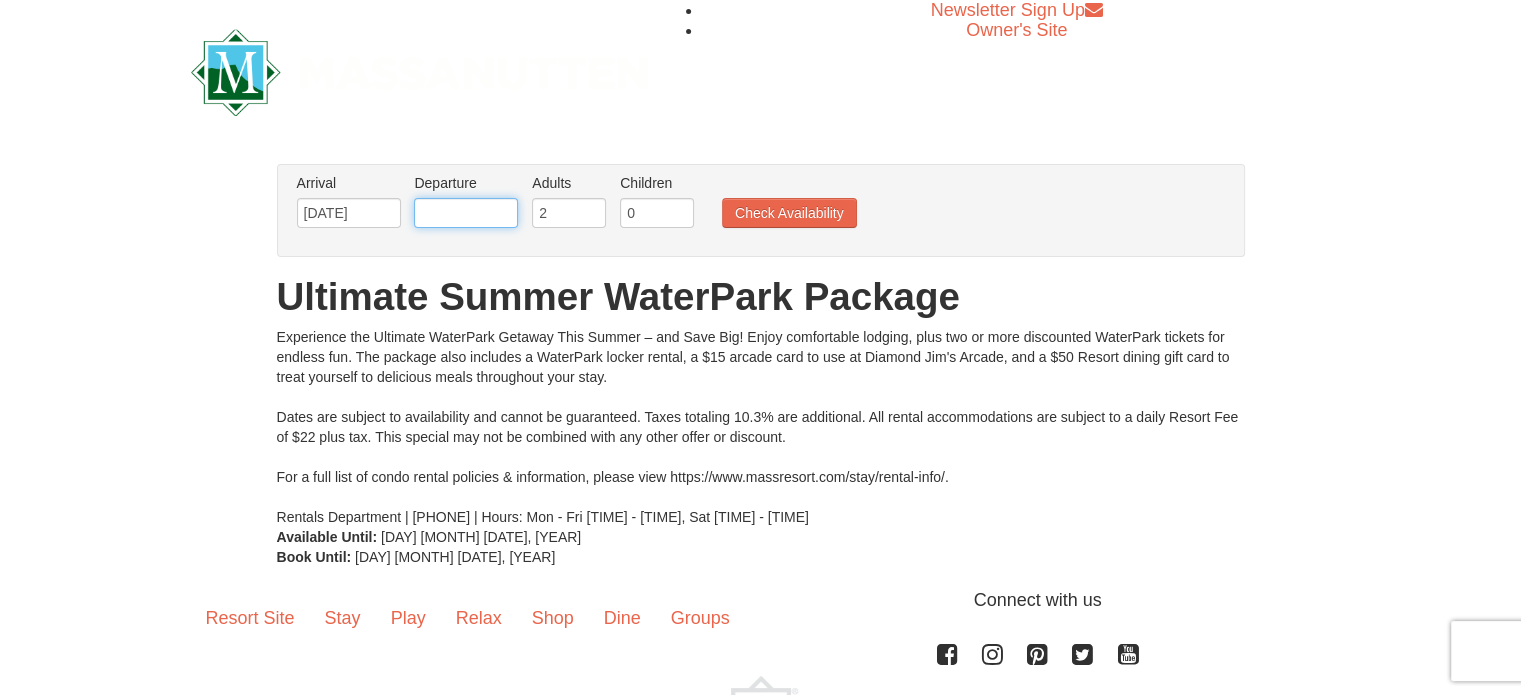 click at bounding box center [466, 213] 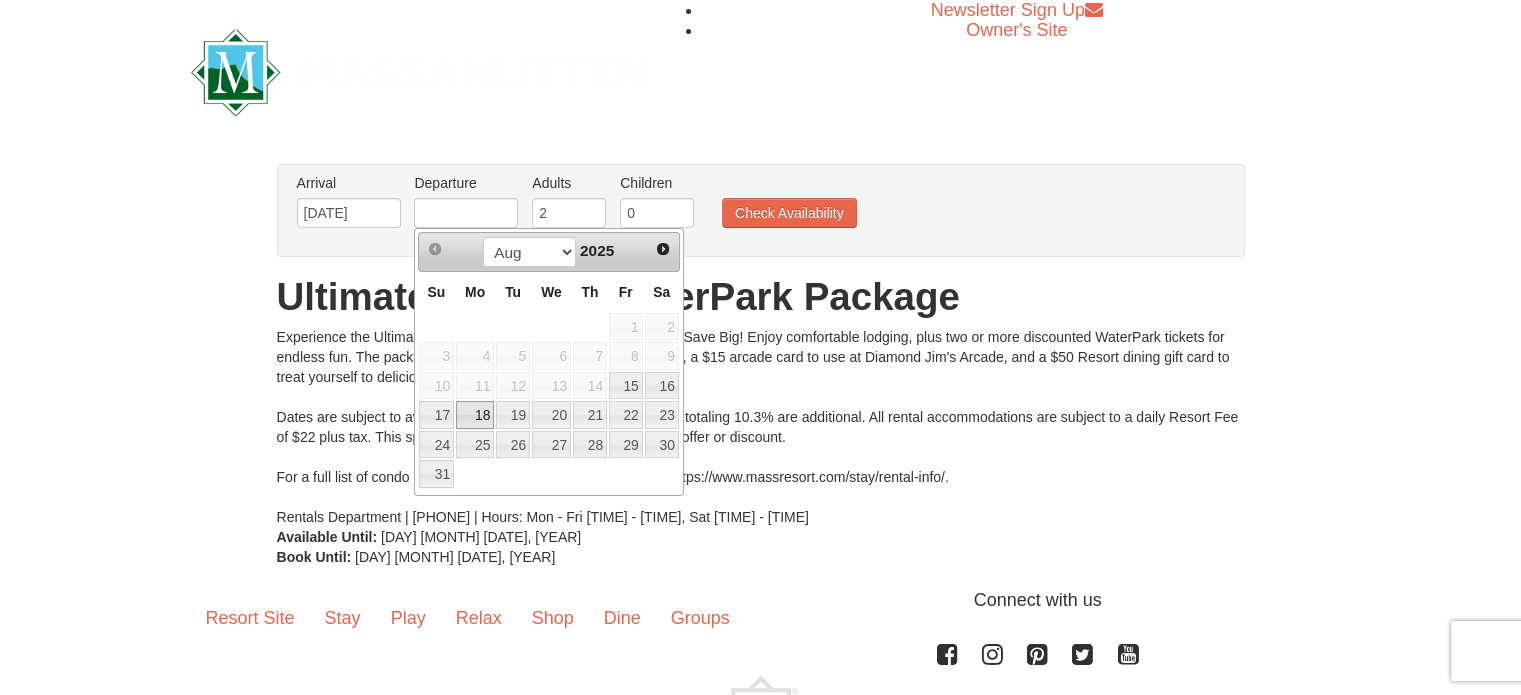 click on "18" at bounding box center (475, 415) 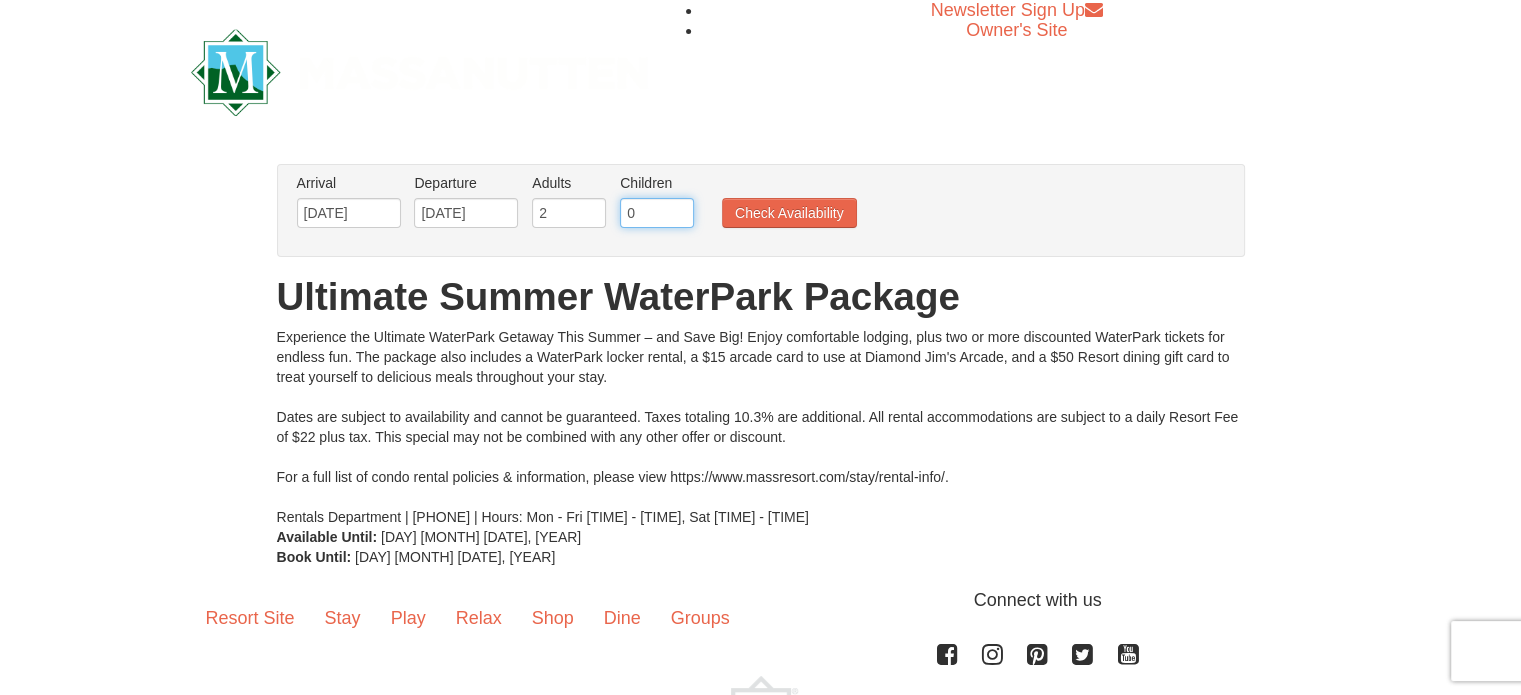 click on "0" at bounding box center [657, 213] 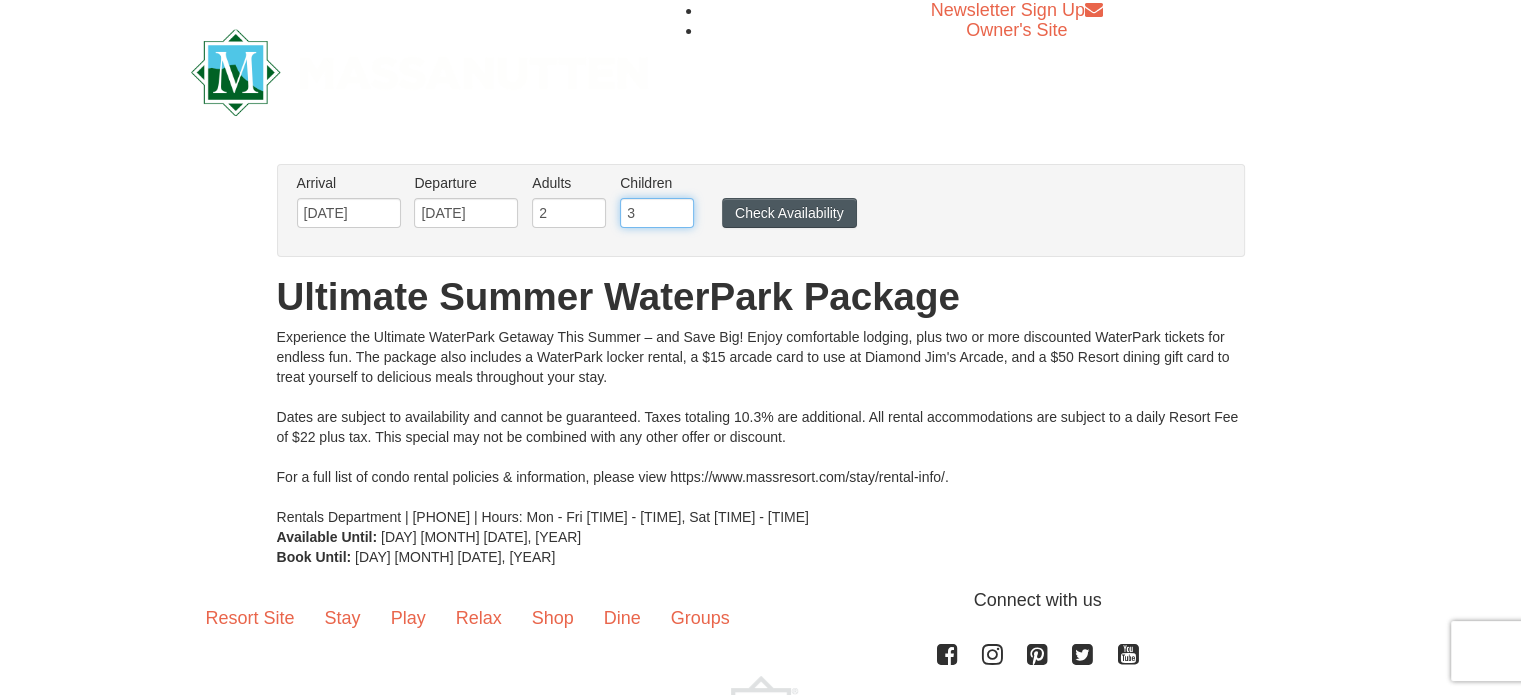 type on "3" 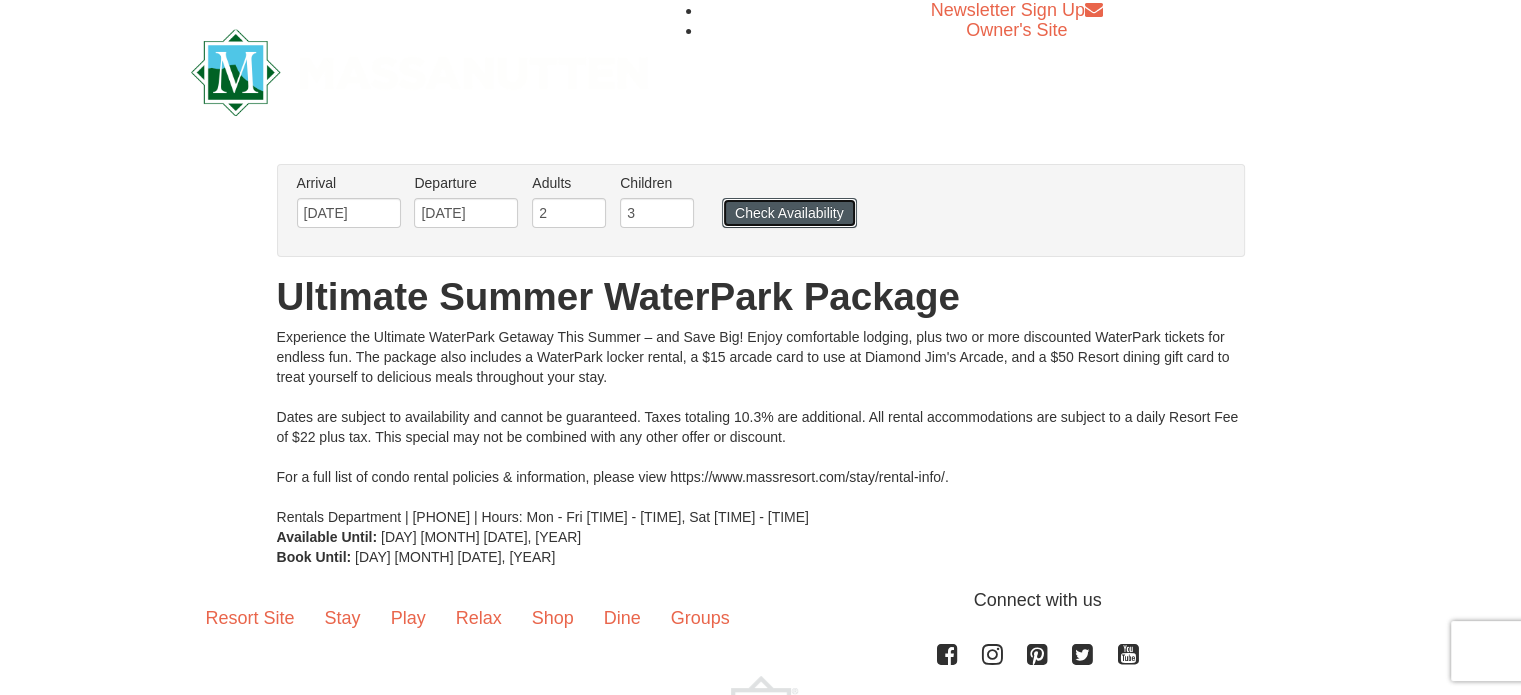 click on "Check Availability" at bounding box center [789, 213] 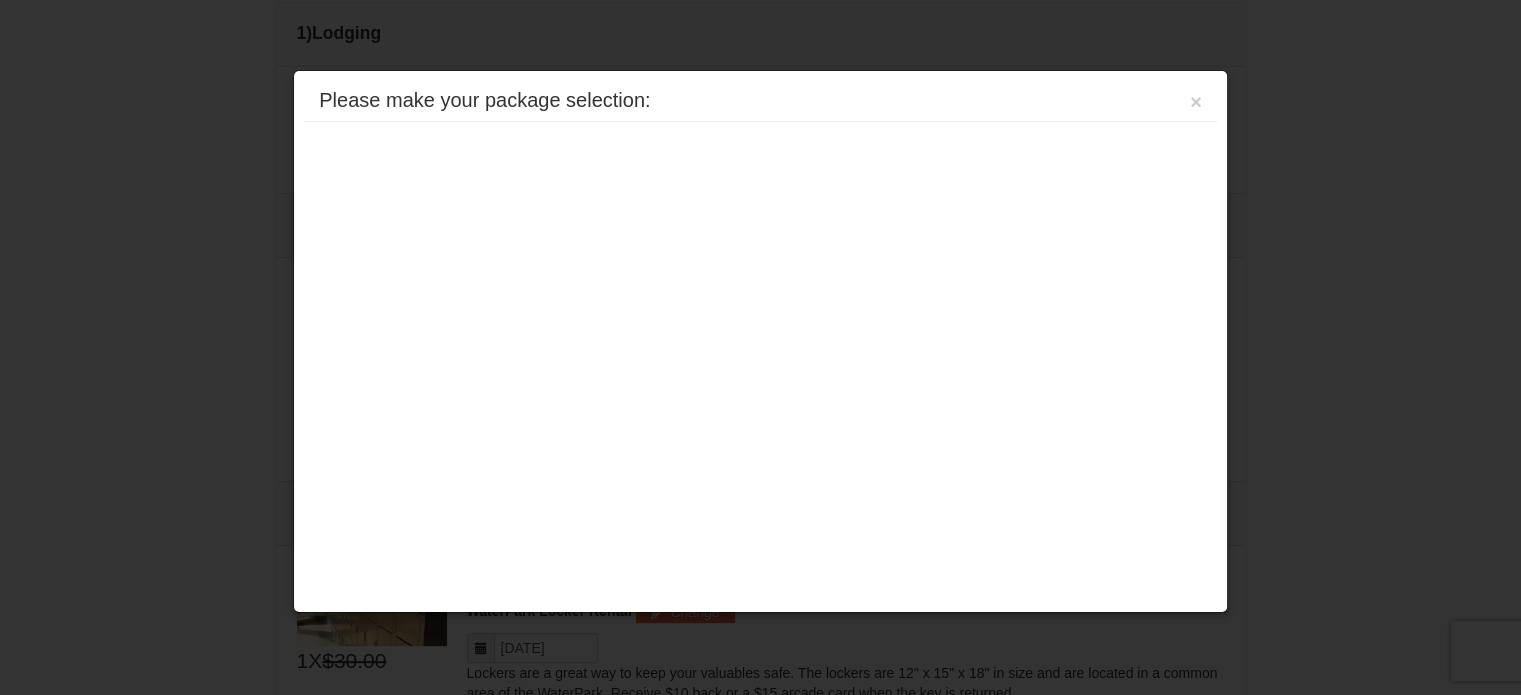 scroll, scrollTop: 0, scrollLeft: 0, axis: both 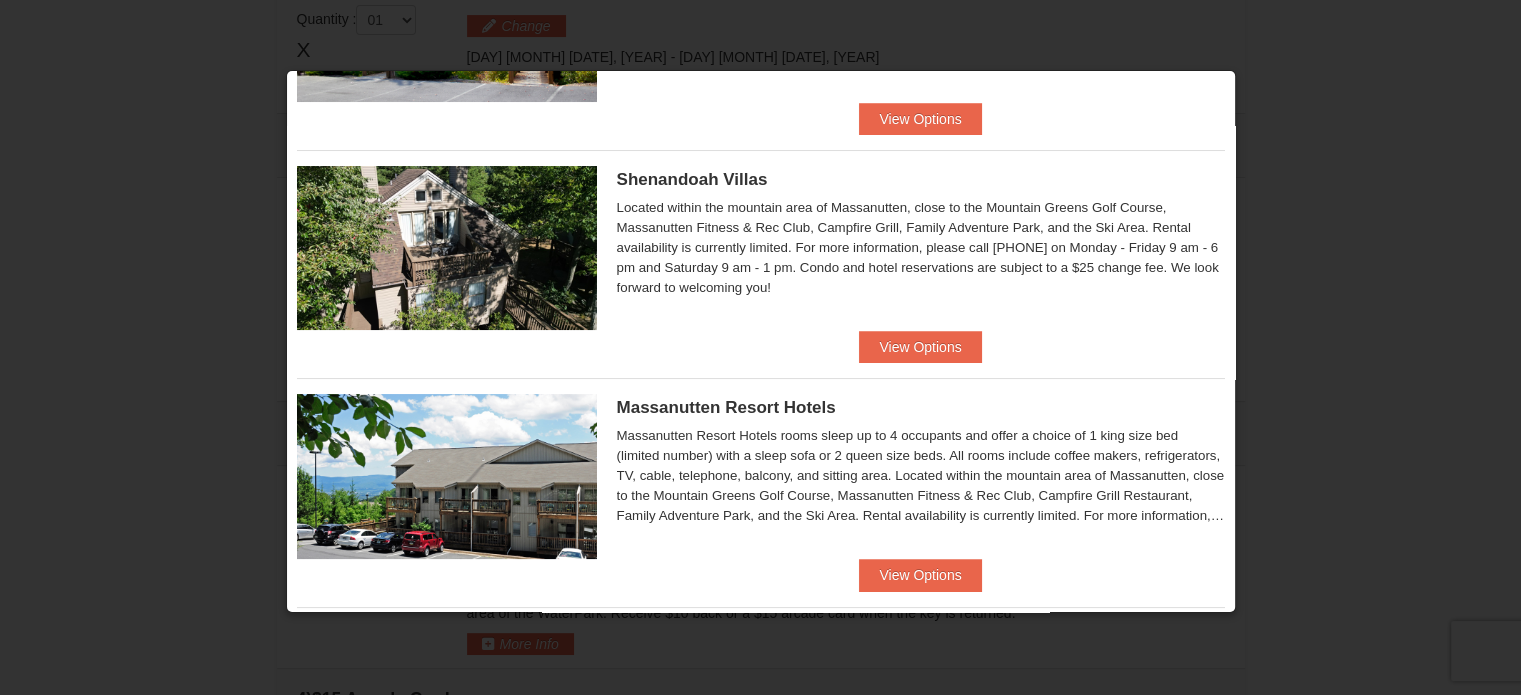 click at bounding box center [447, 248] 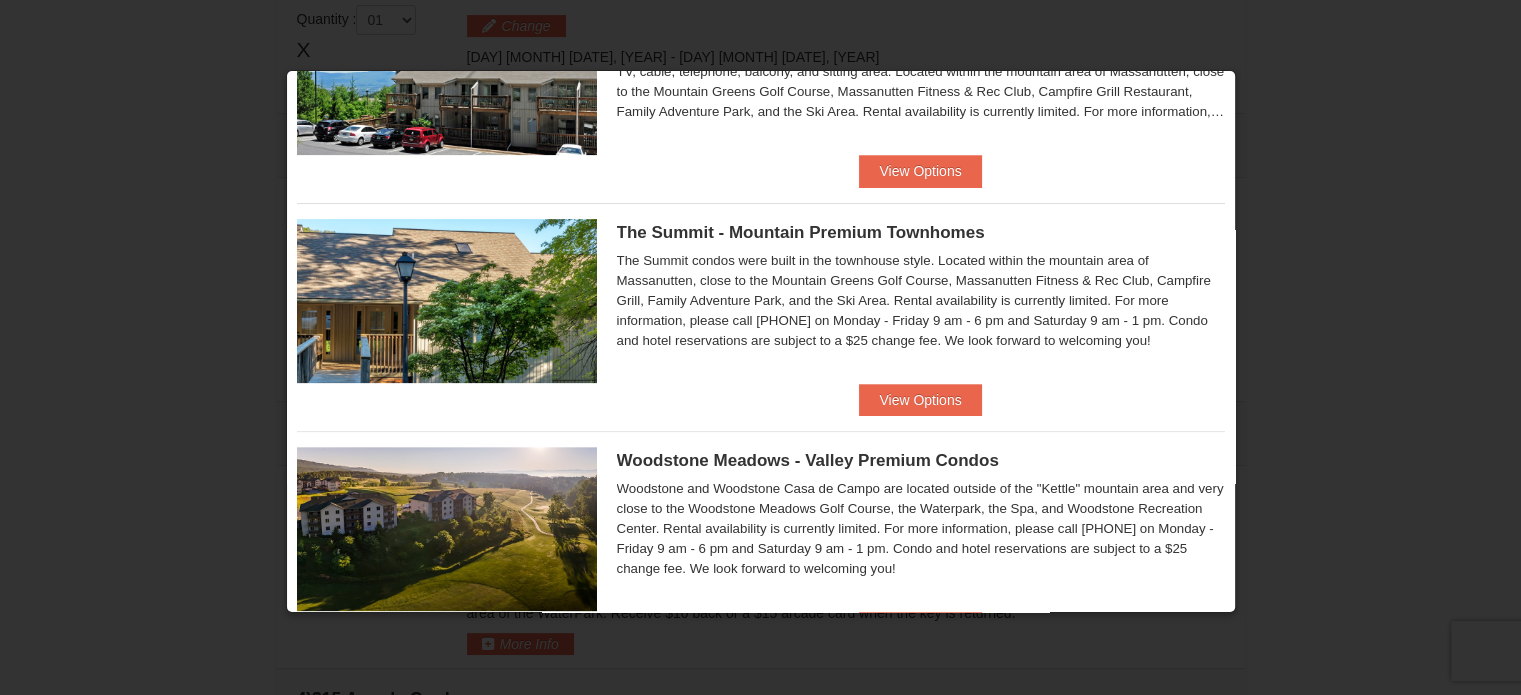 scroll, scrollTop: 600, scrollLeft: 0, axis: vertical 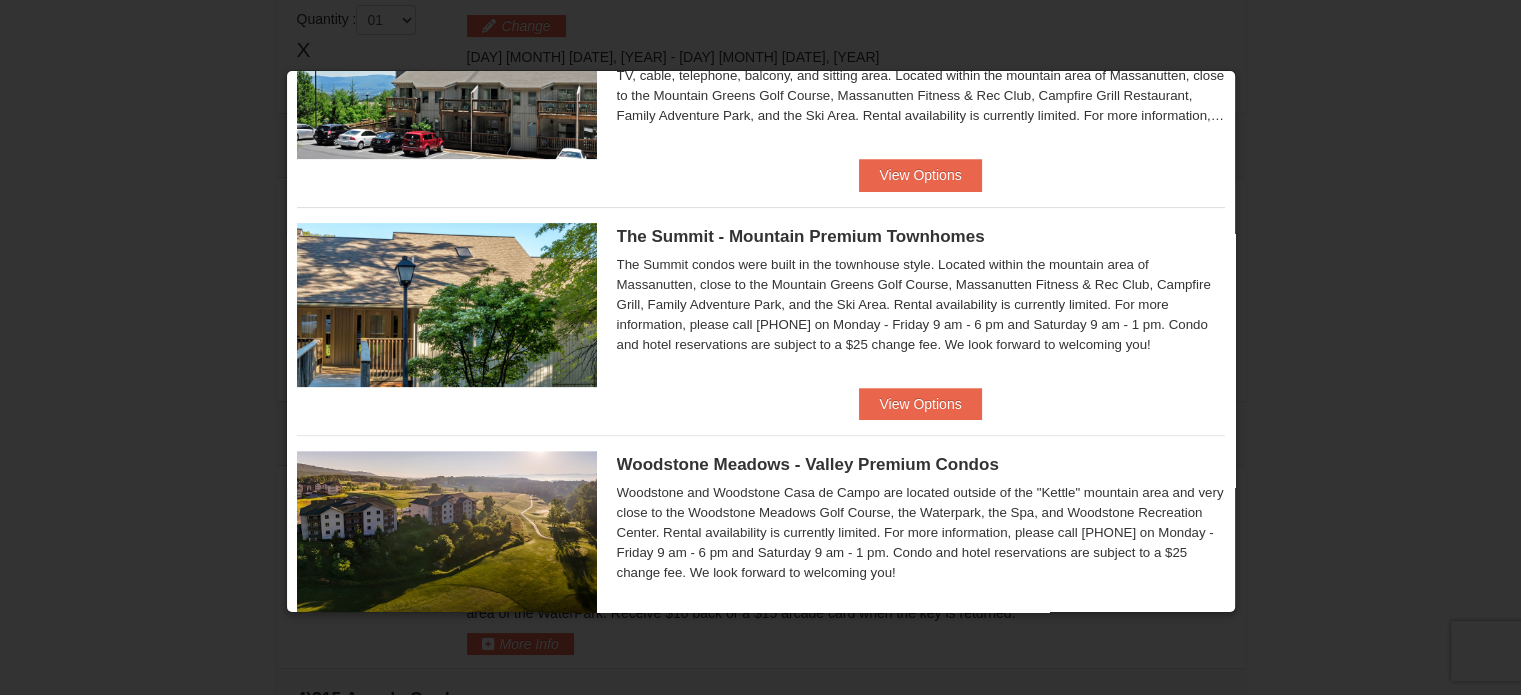 click at bounding box center (447, 305) 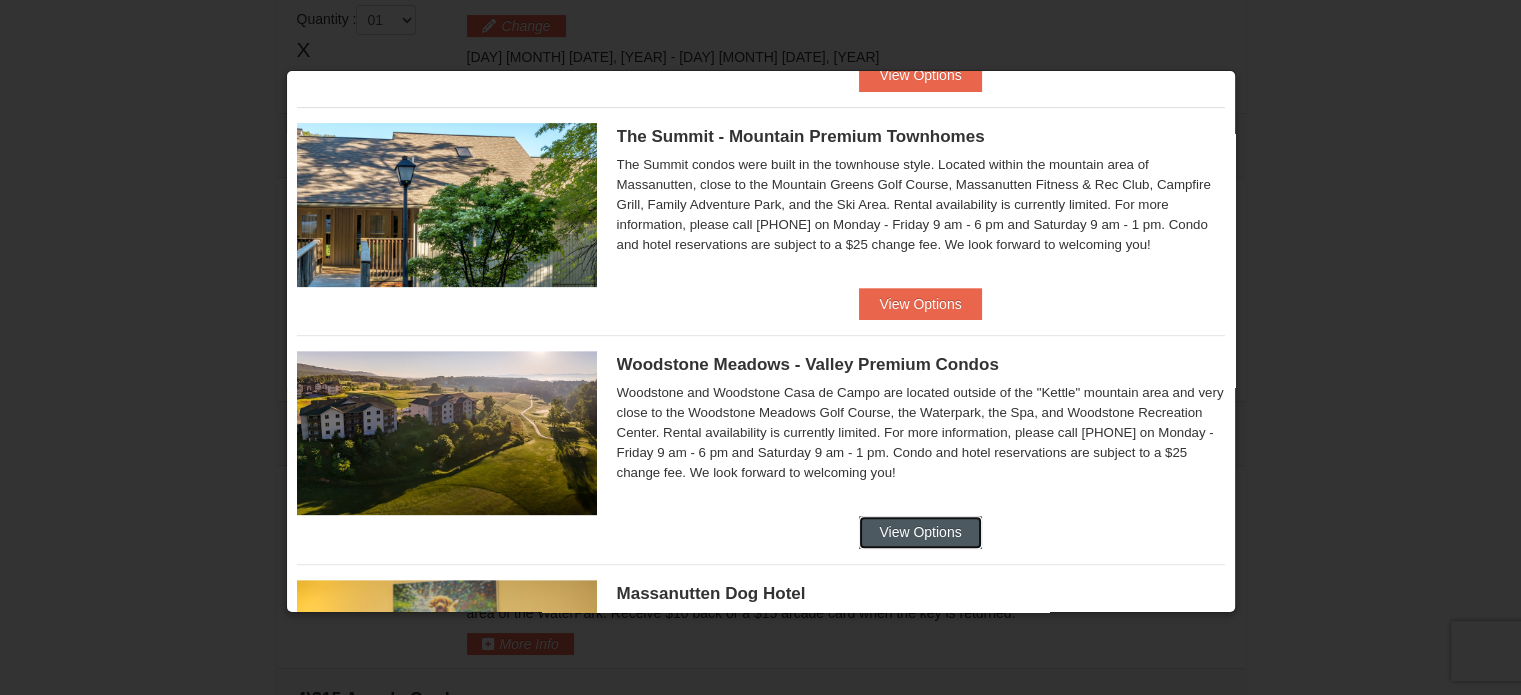 click on "View Options" at bounding box center [920, 532] 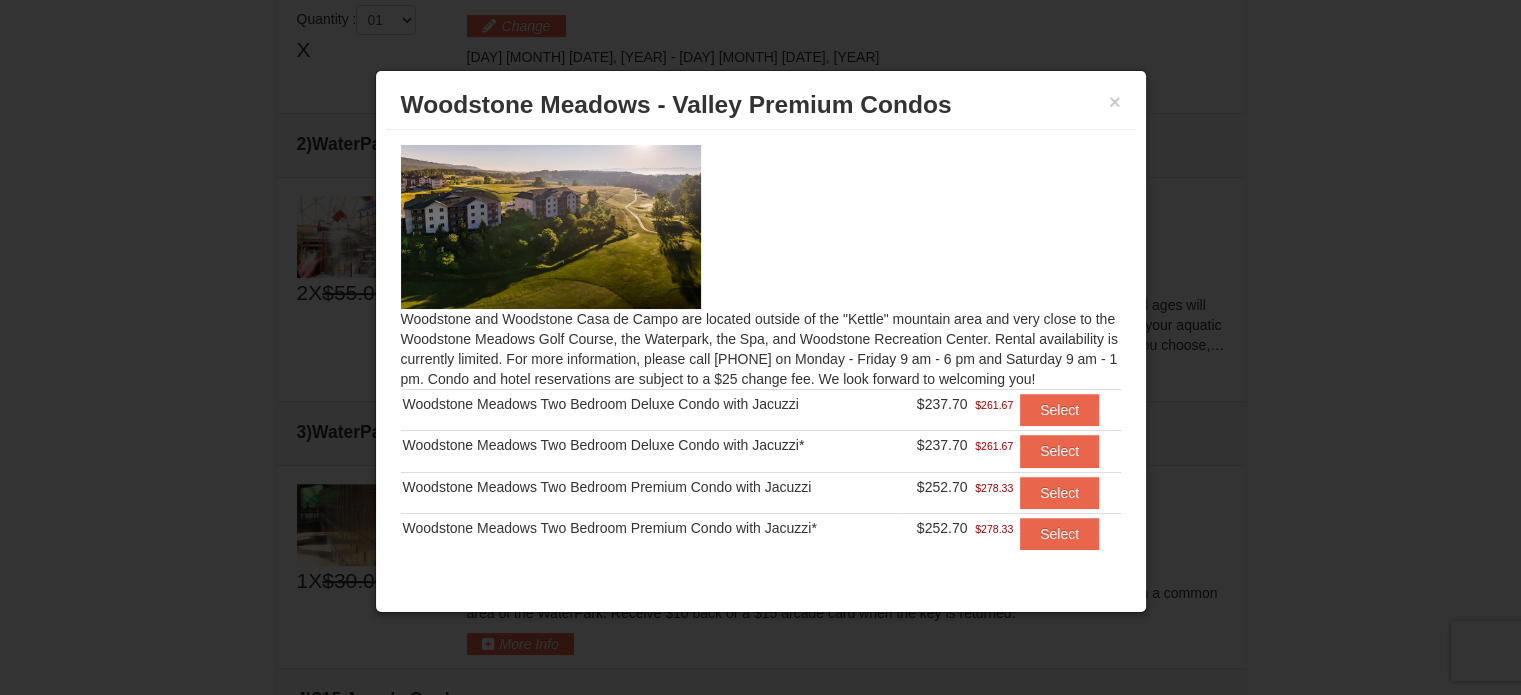 click at bounding box center (551, 227) 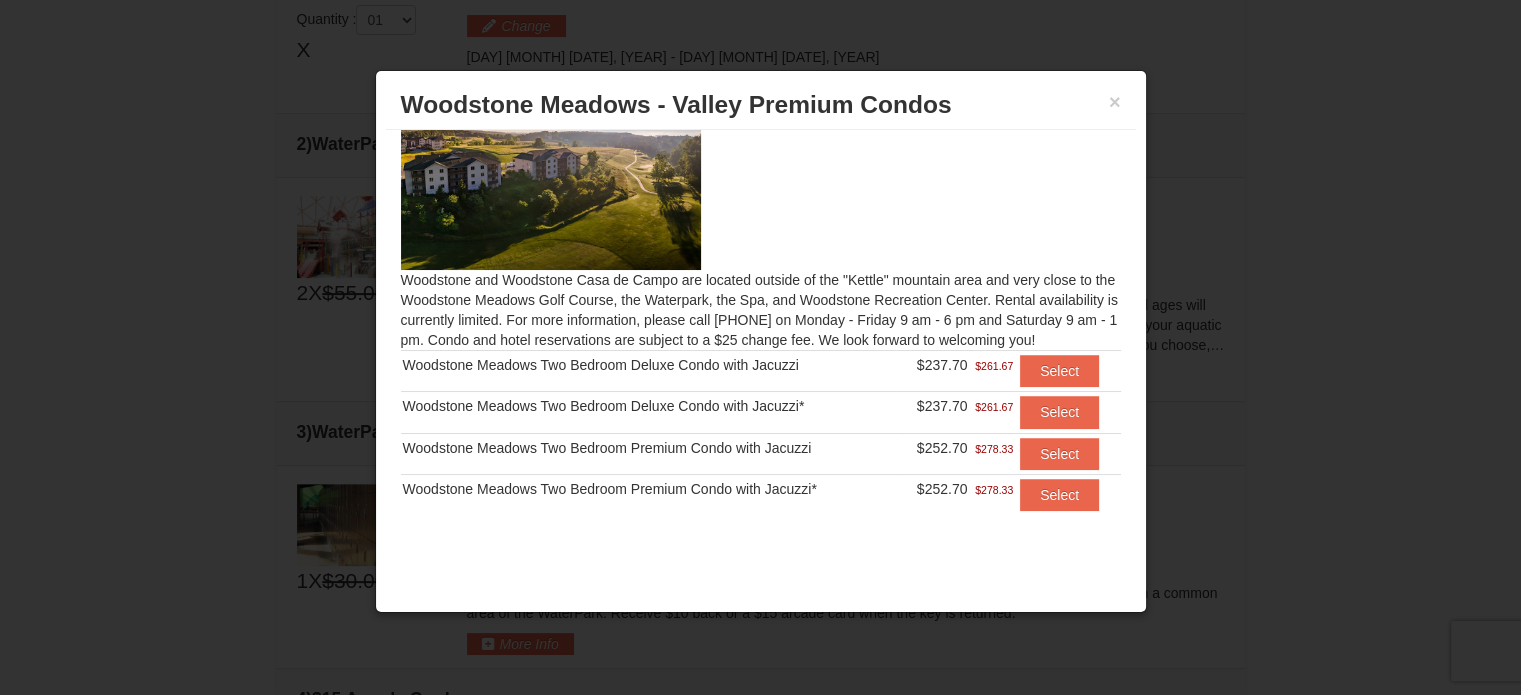 click on "Woodstone Meadows Two Bedroom Premium Condo with Jacuzzi*" at bounding box center (649, 495) 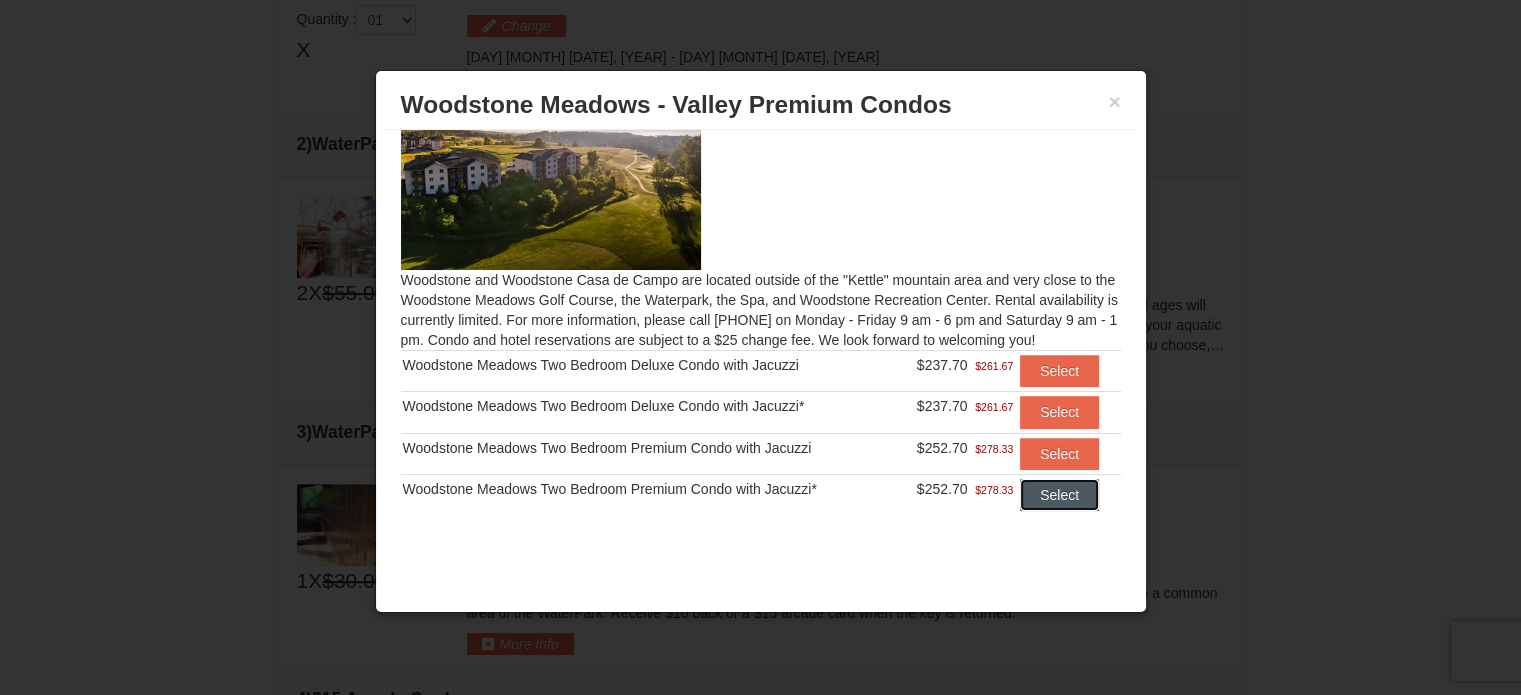 click on "Select" at bounding box center [1059, 495] 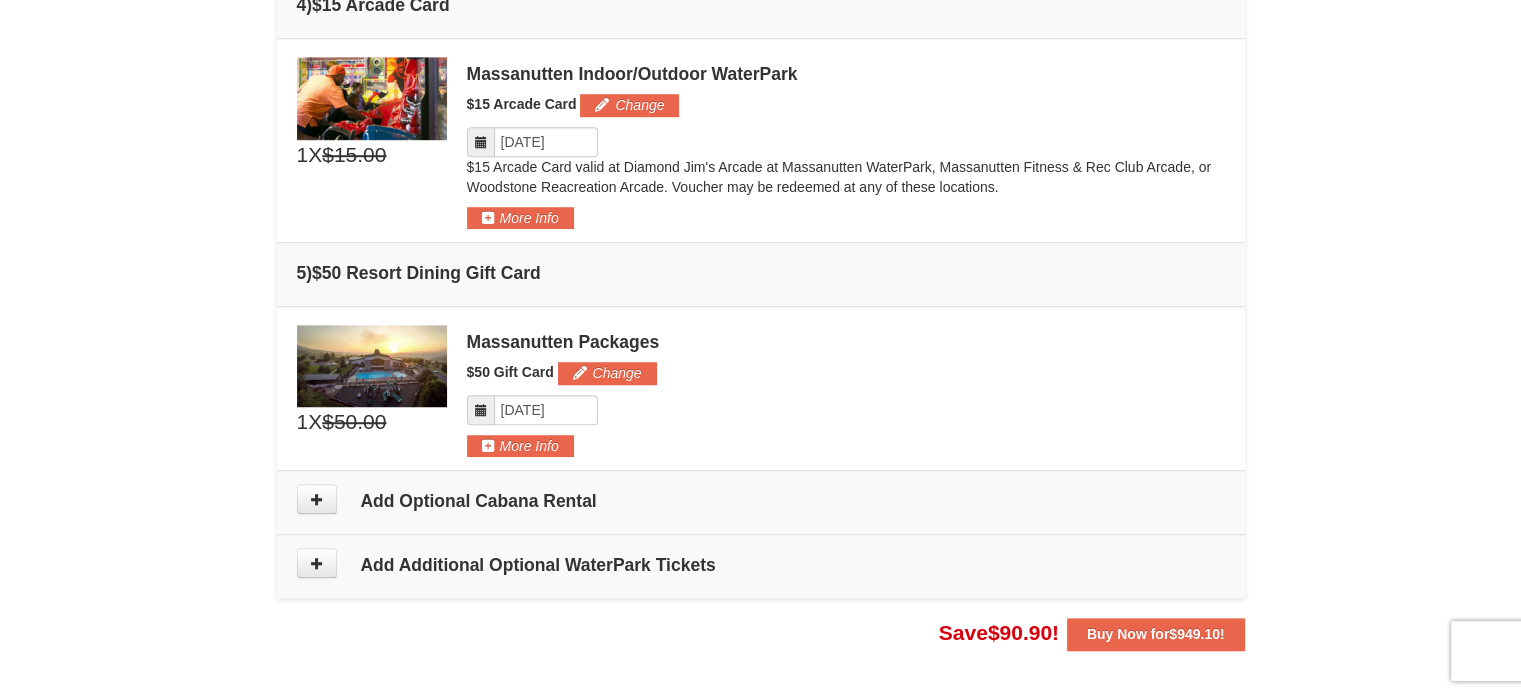scroll, scrollTop: 1431, scrollLeft: 0, axis: vertical 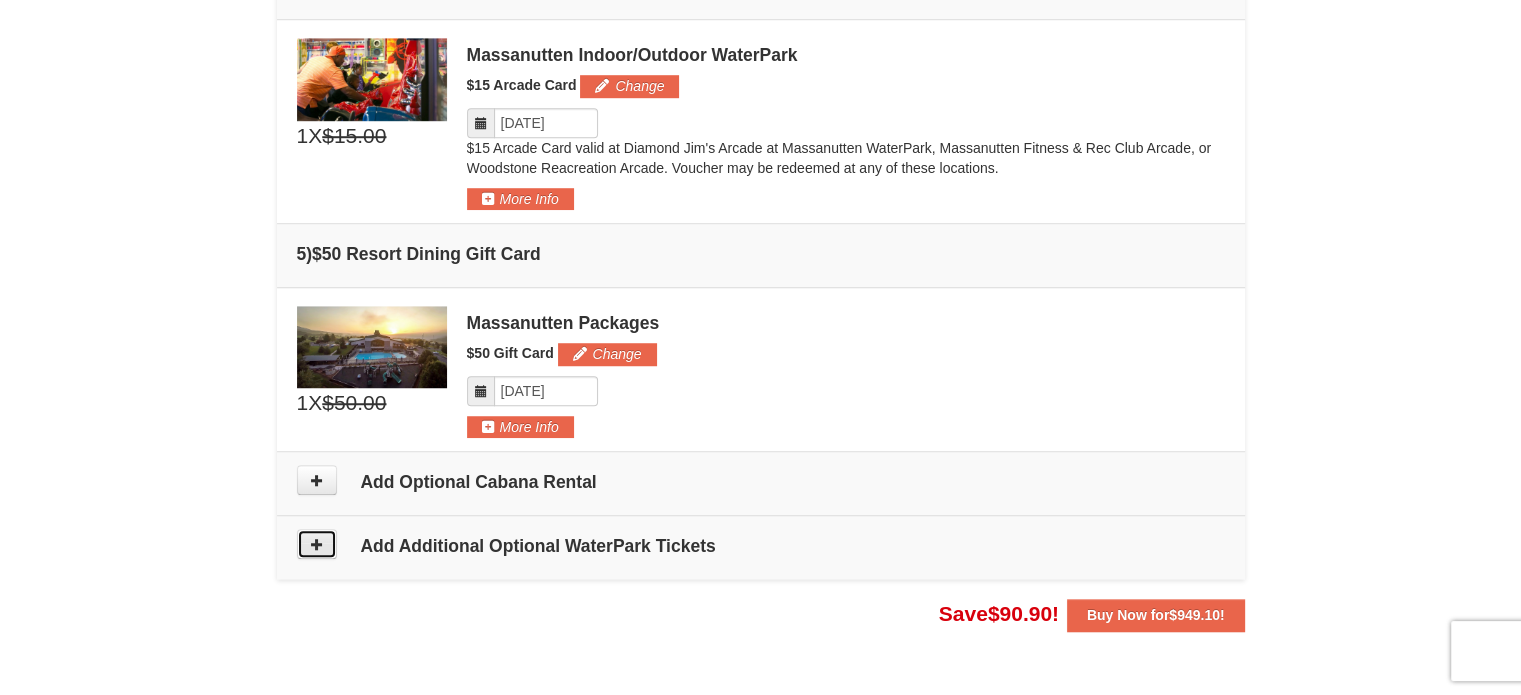 click at bounding box center (317, 544) 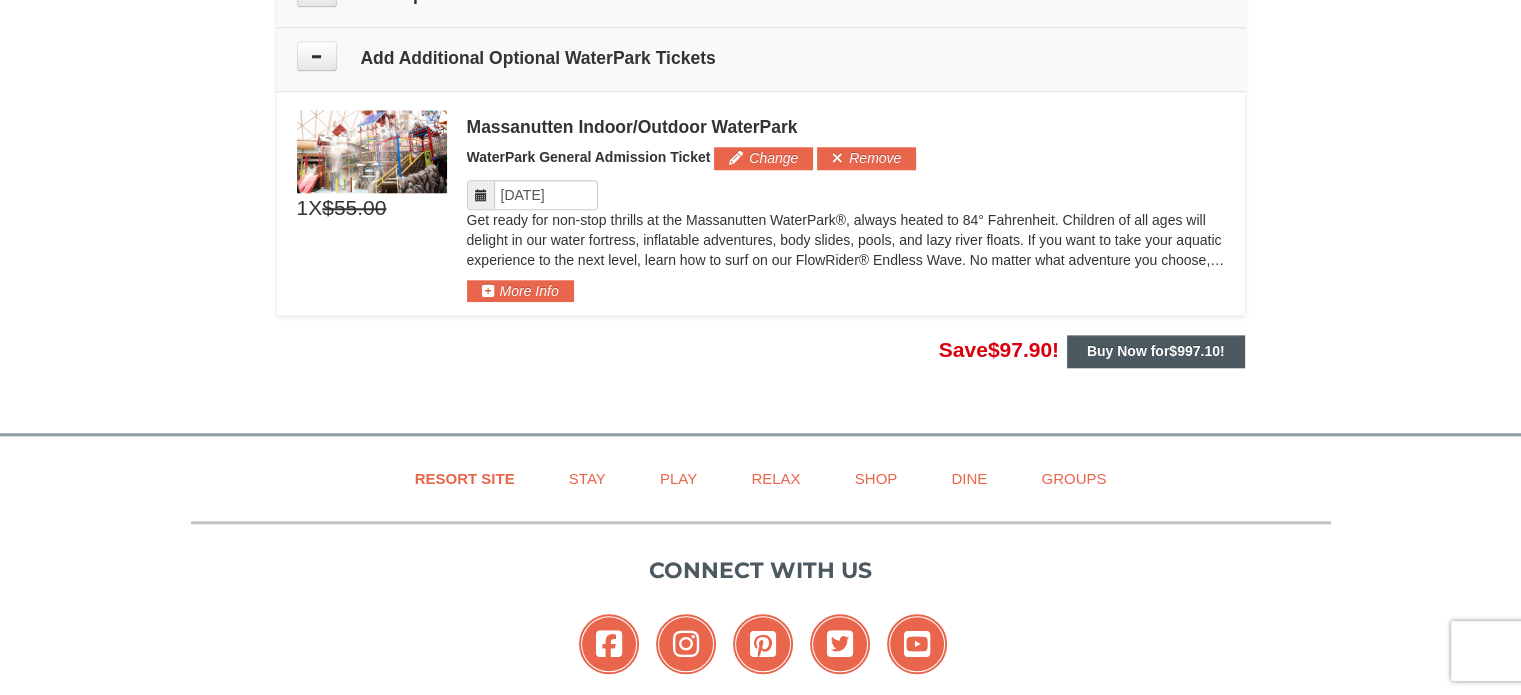 scroll, scrollTop: 1942, scrollLeft: 0, axis: vertical 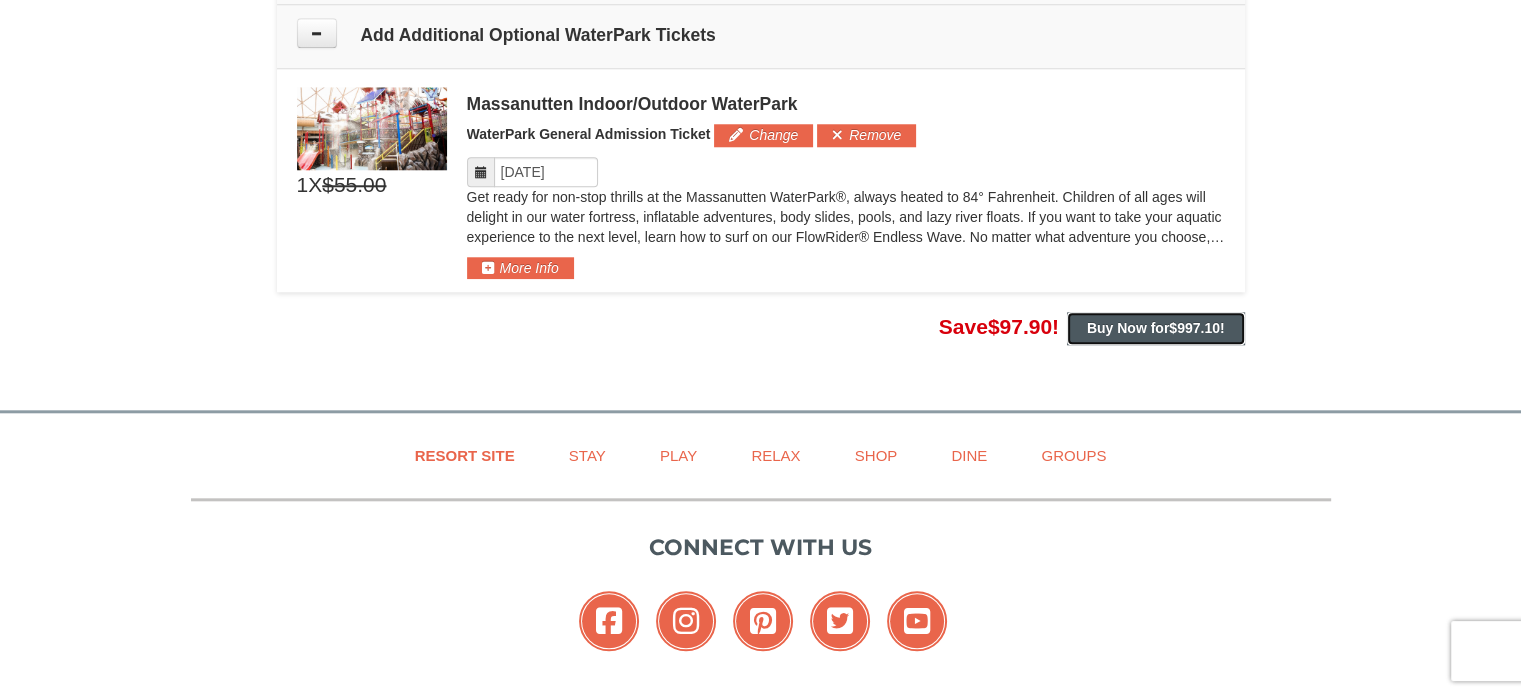 click on "$997.10" at bounding box center [1194, 328] 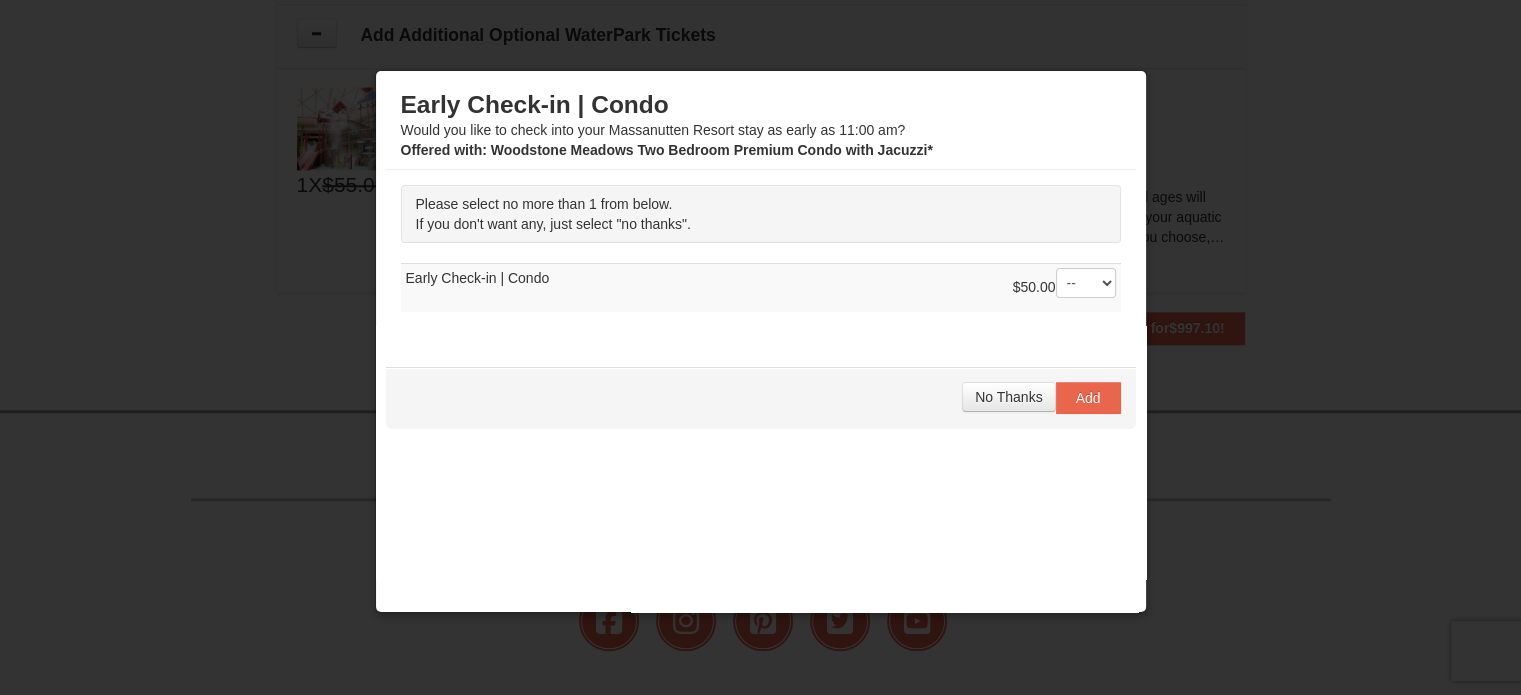 click on "$50.00
--
01
Early Check-in | Condo" at bounding box center [761, 287] 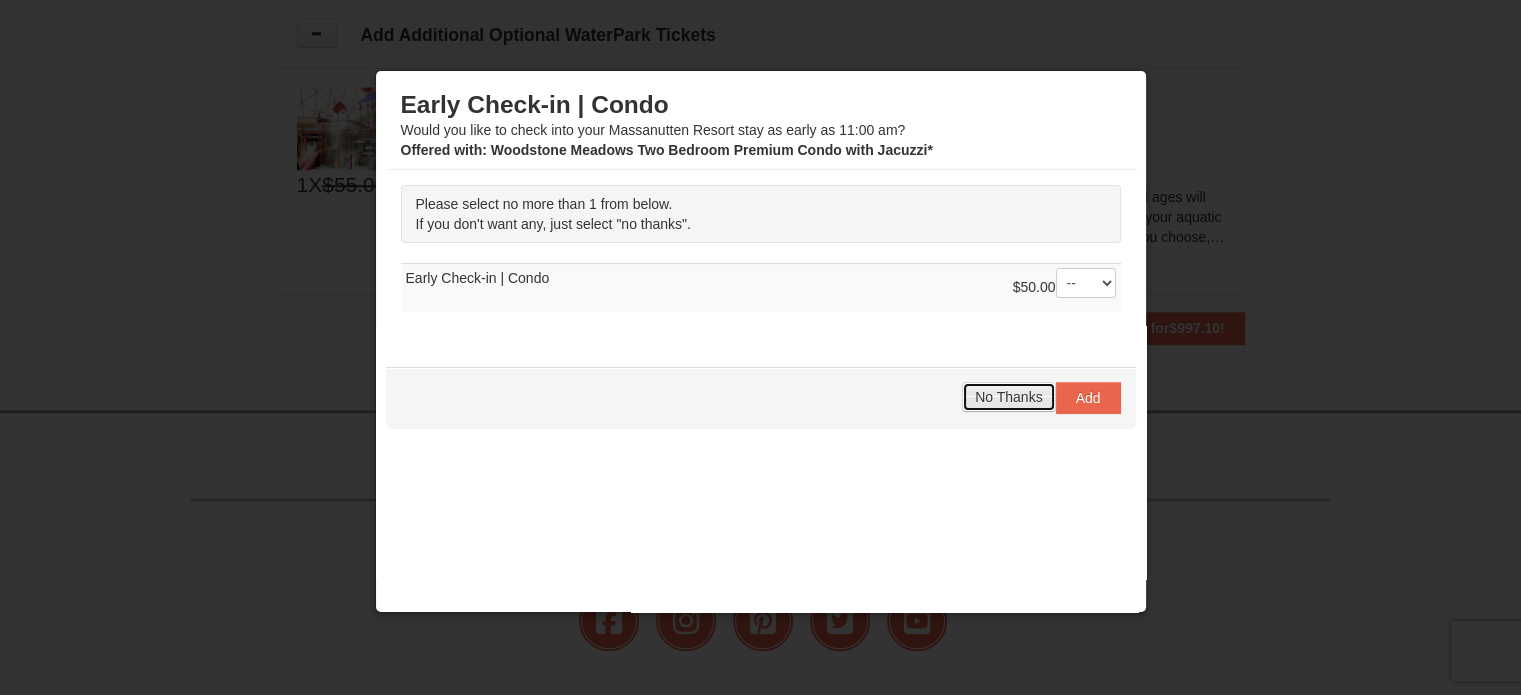 click on "No Thanks" at bounding box center (1008, 397) 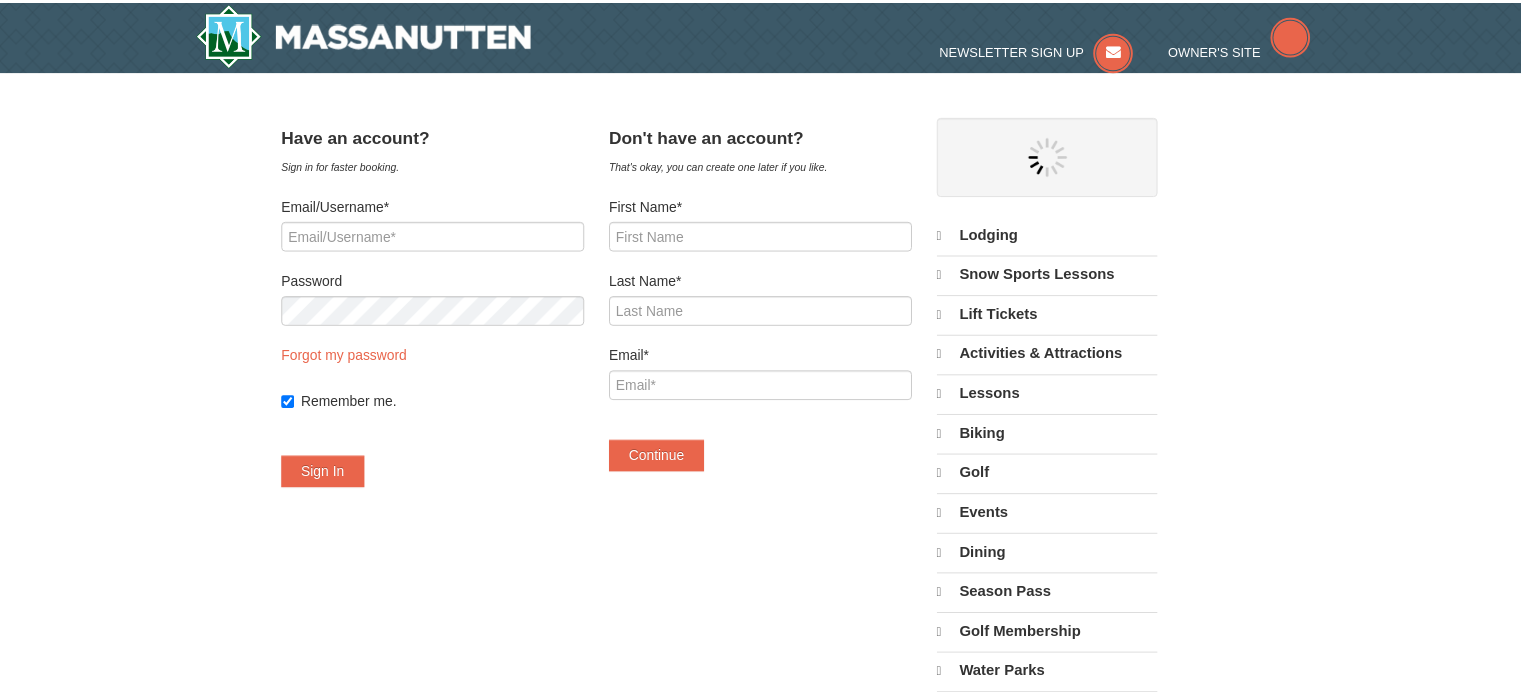 scroll, scrollTop: 0, scrollLeft: 0, axis: both 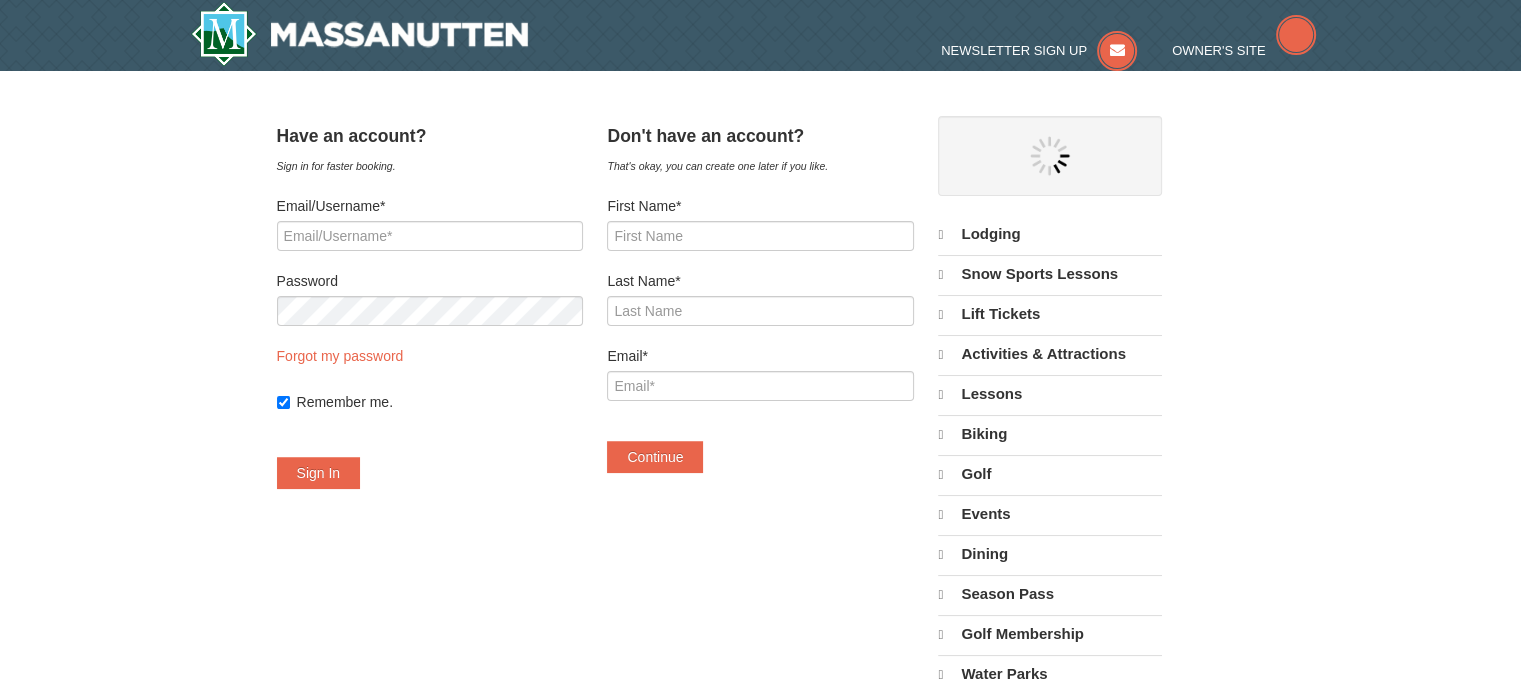 select on "8" 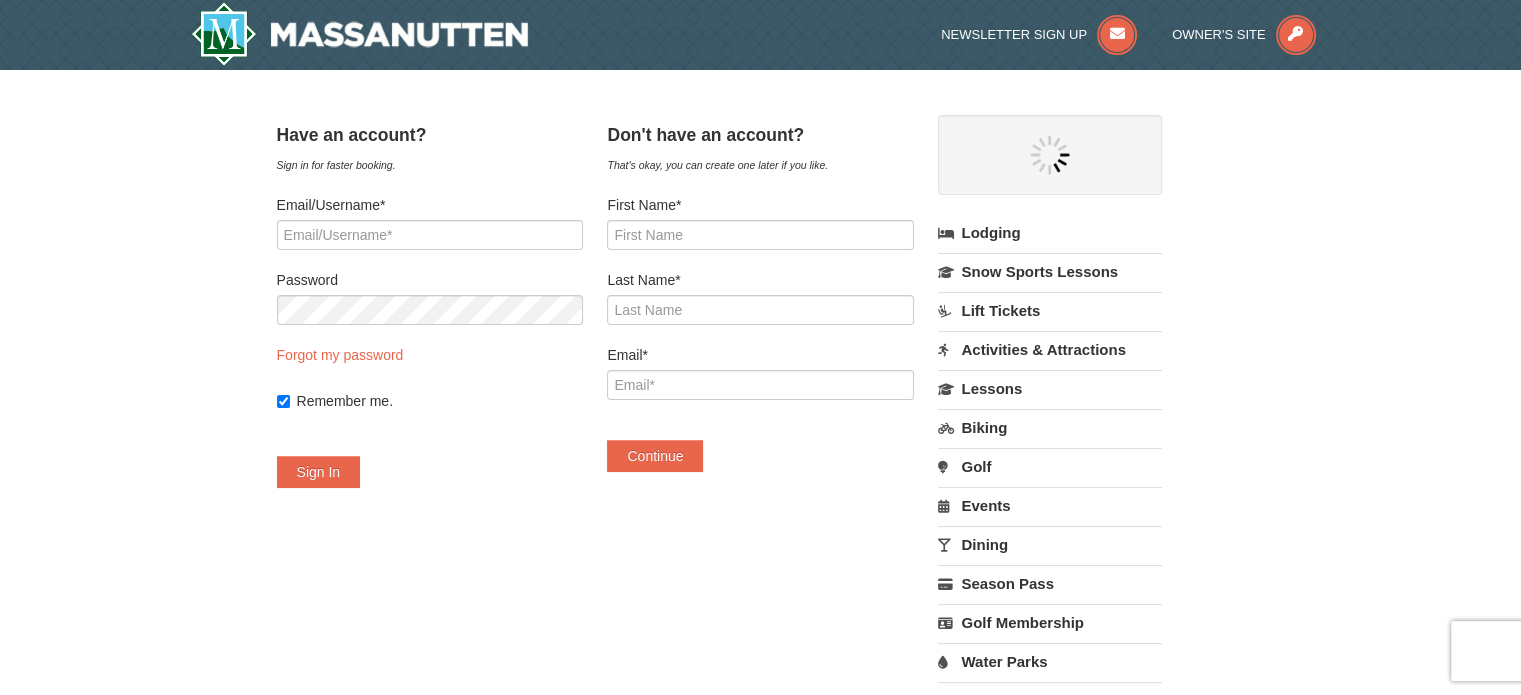 select on "8" 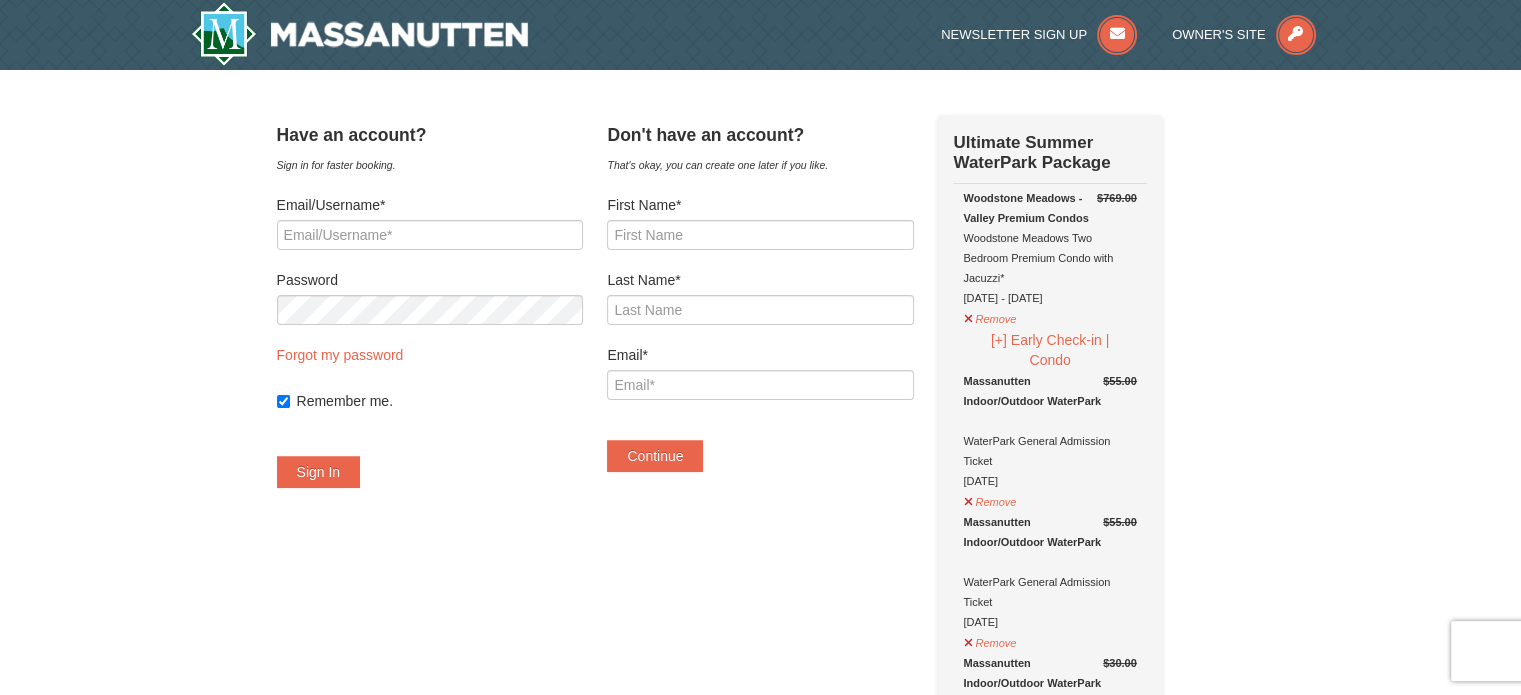 scroll, scrollTop: 0, scrollLeft: 0, axis: both 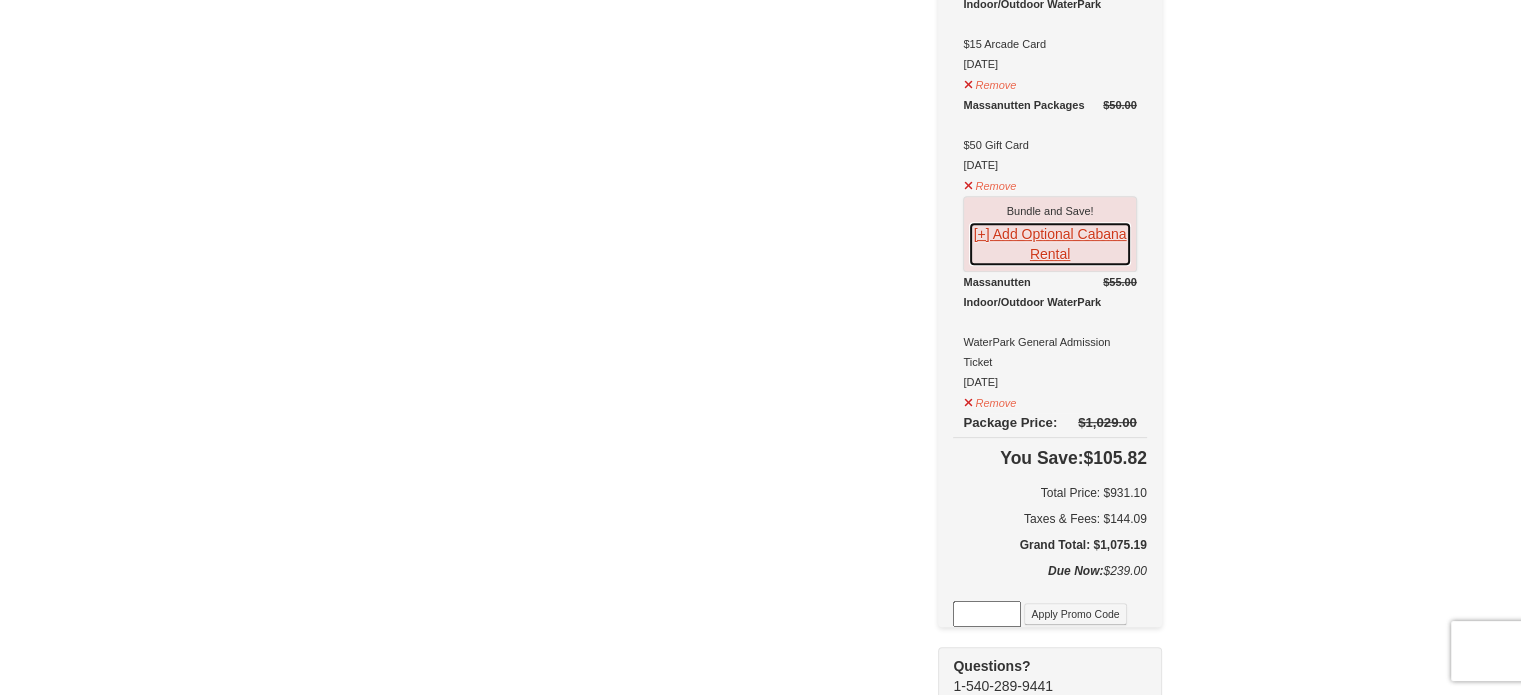 click on "[+] Add Optional Cabana Rental" at bounding box center [1049, 244] 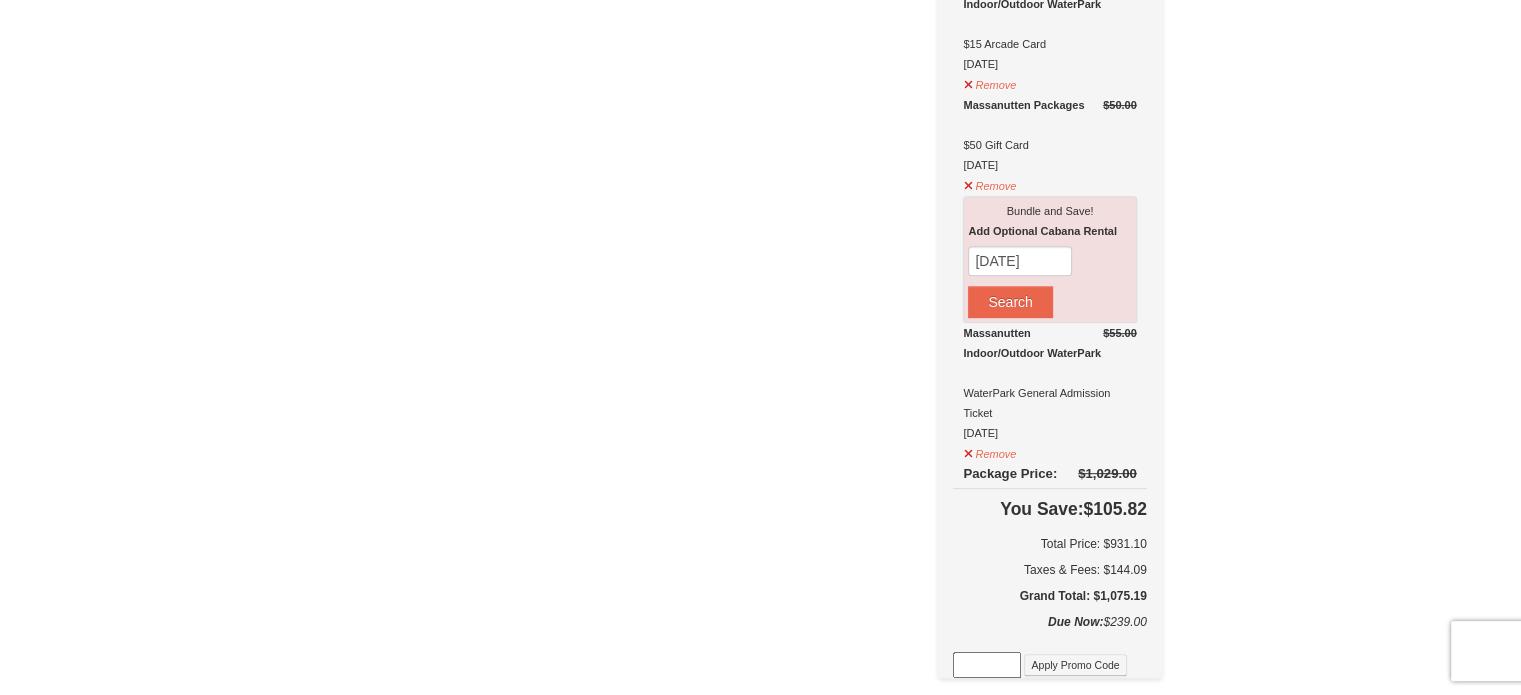 click on "×
Have an account?
Sign in for faster booking.
[EMAIL]
Password
Forgot my password
Remember me." at bounding box center (761, 288) 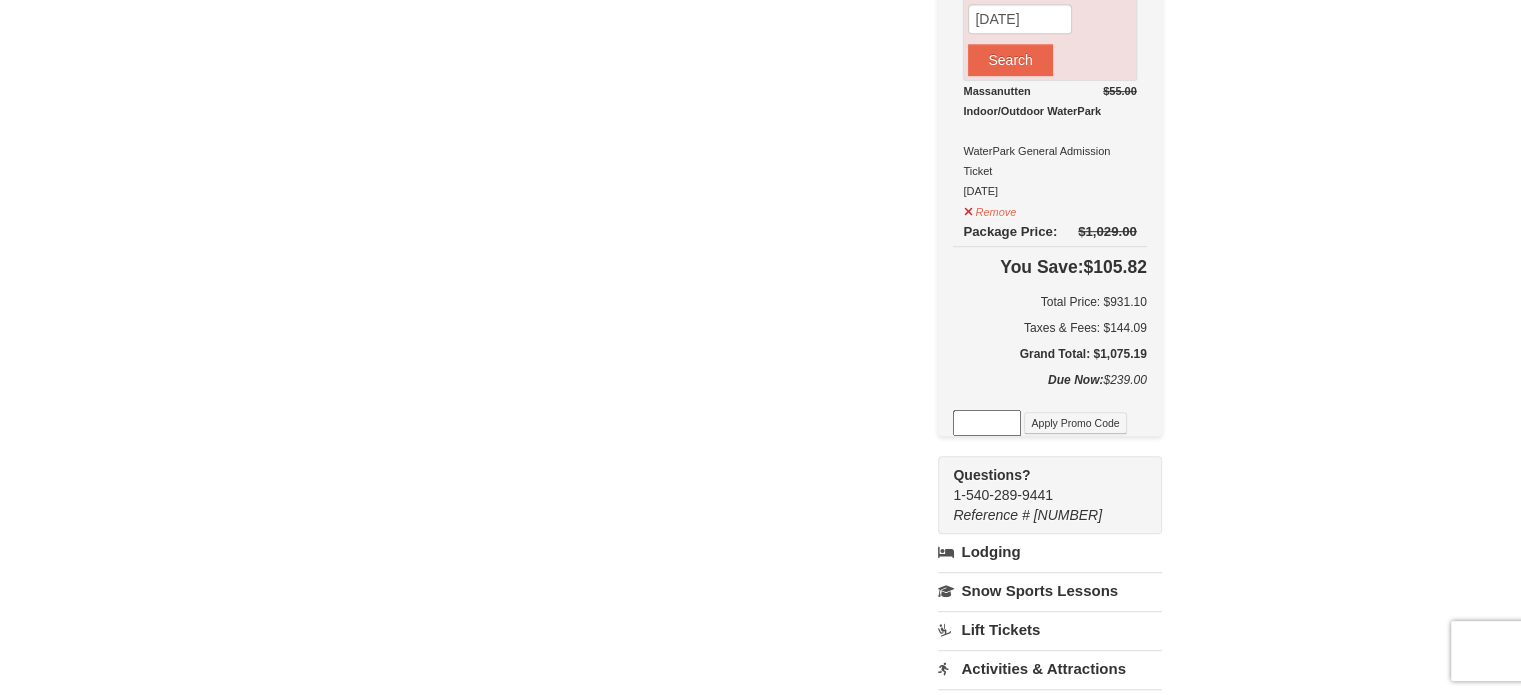 scroll, scrollTop: 1000, scrollLeft: 0, axis: vertical 